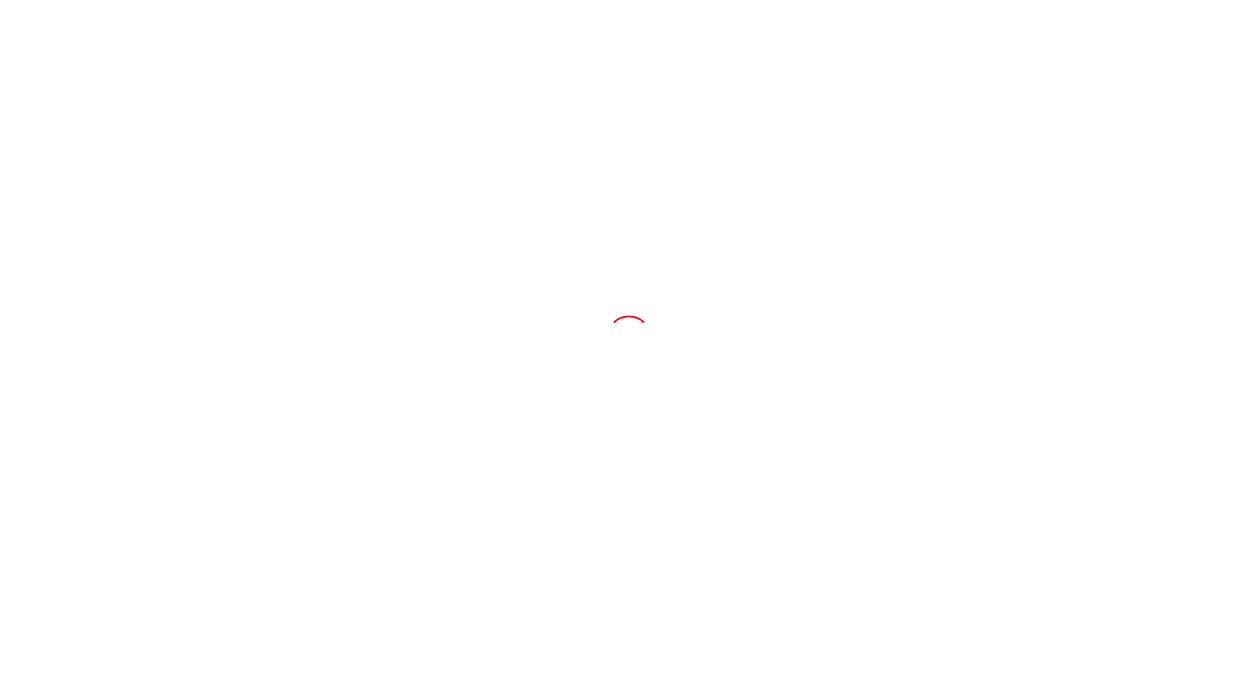 scroll, scrollTop: 0, scrollLeft: 0, axis: both 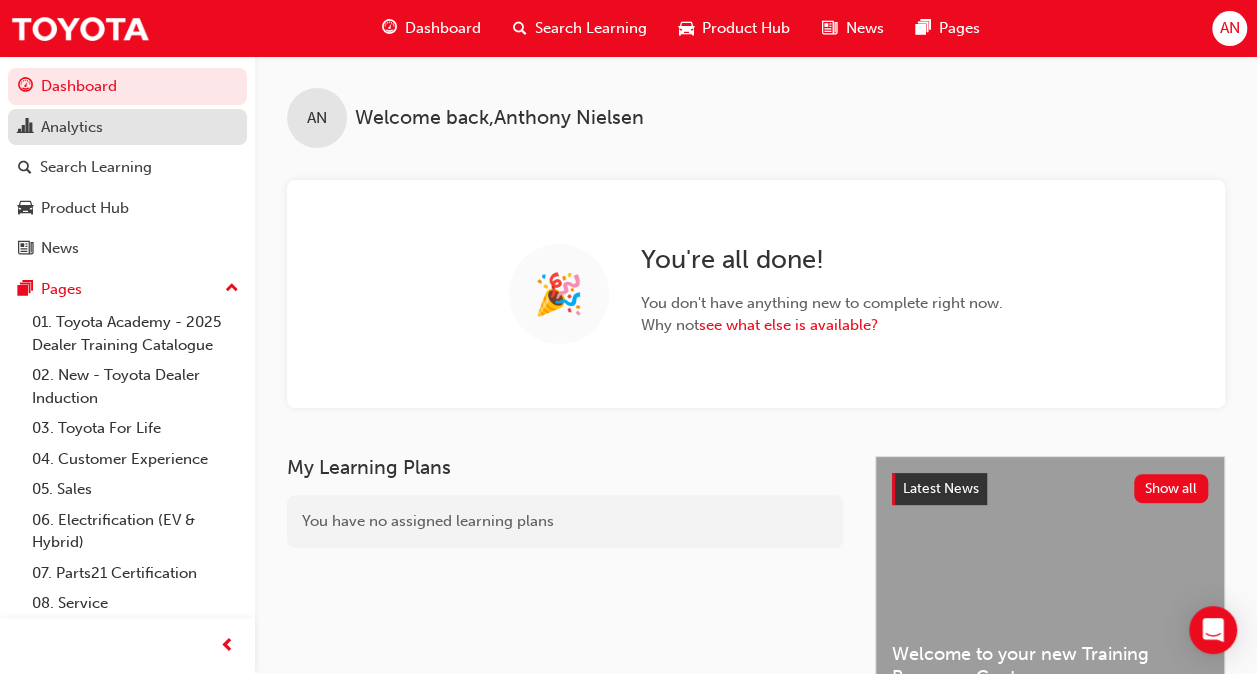 click on "Analytics" at bounding box center [72, 127] 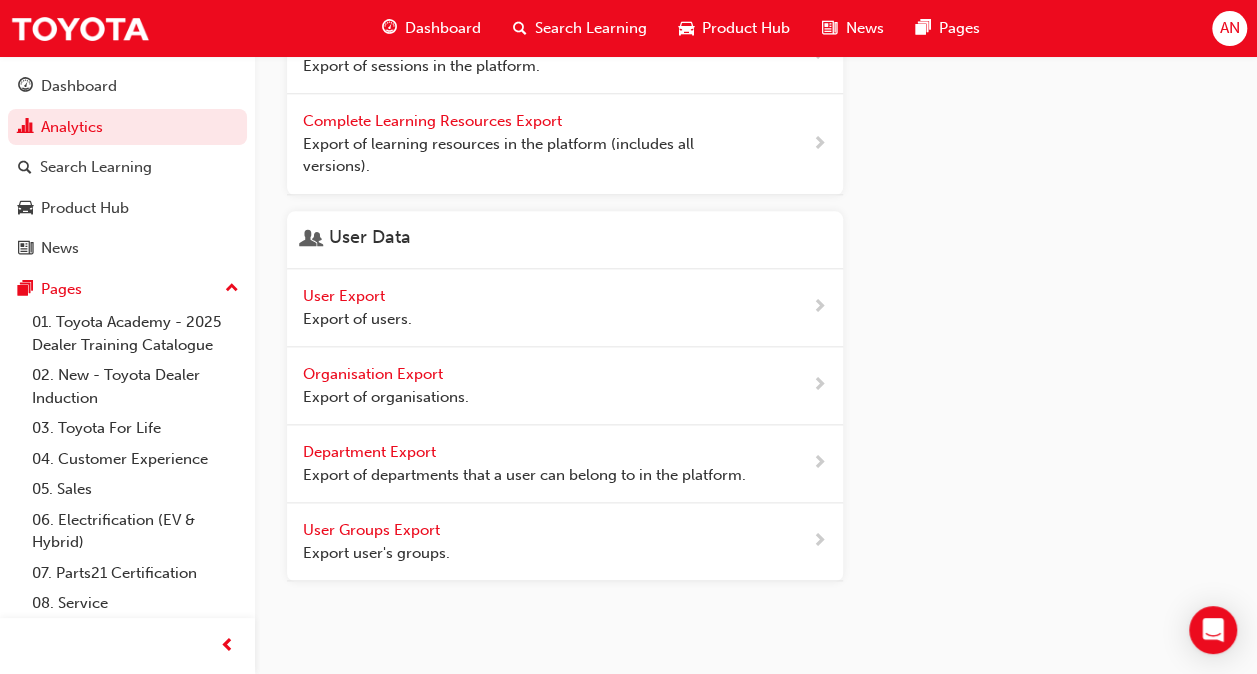 scroll, scrollTop: 964, scrollLeft: 0, axis: vertical 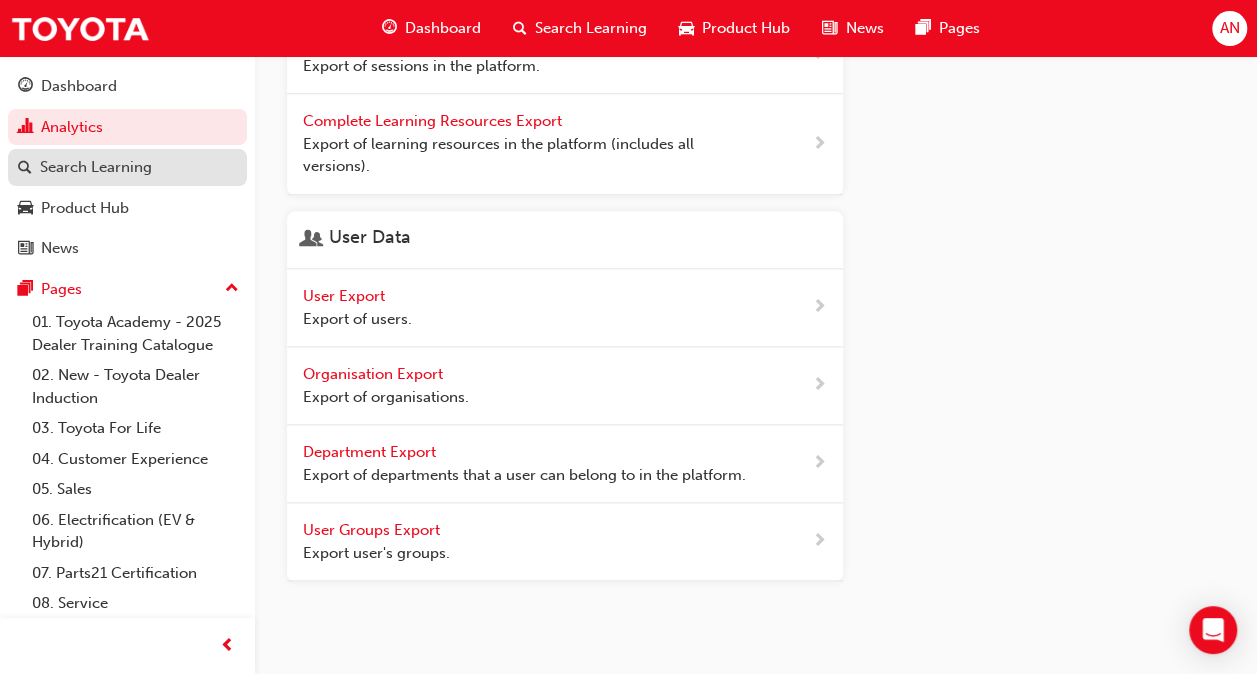 click on "Search Learning" at bounding box center (96, 167) 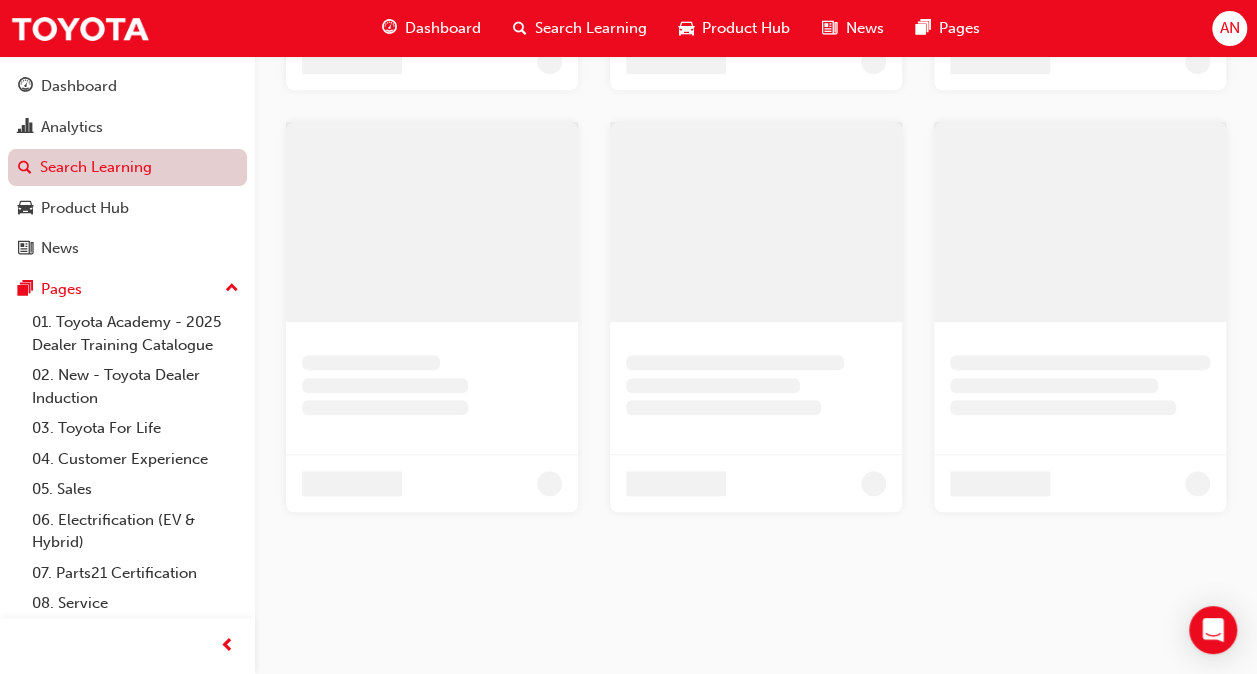 scroll, scrollTop: 0, scrollLeft: 0, axis: both 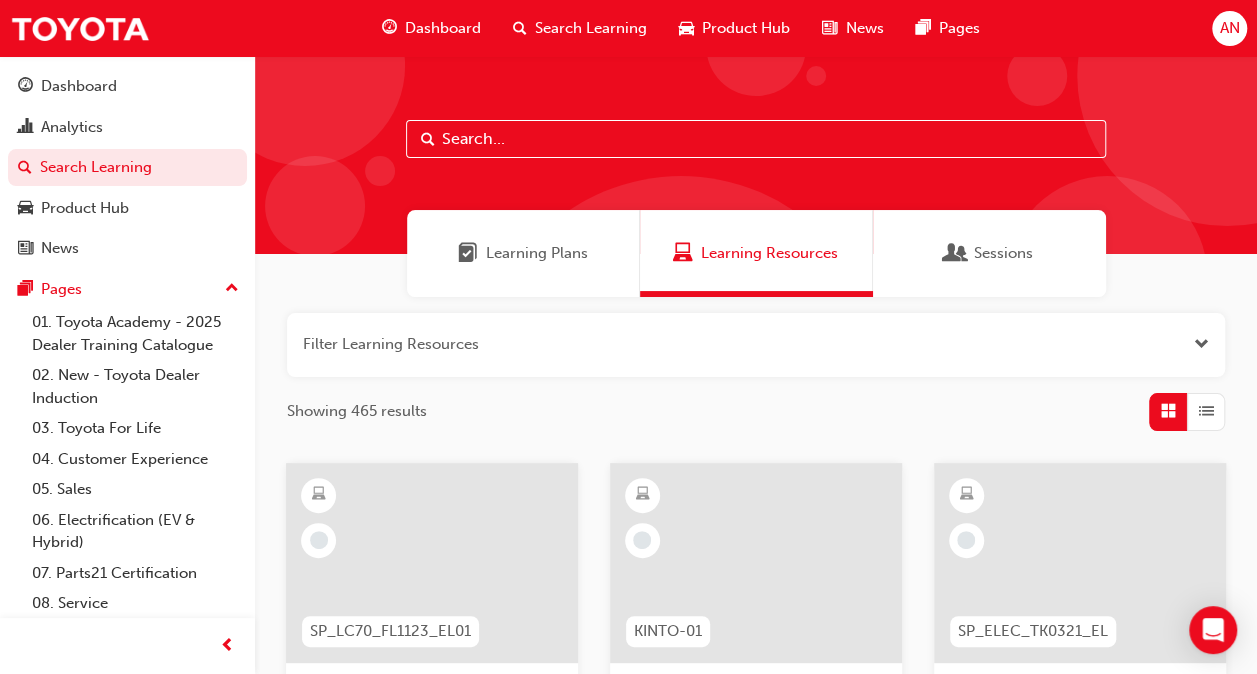 click on "Sessions" at bounding box center (1003, 253) 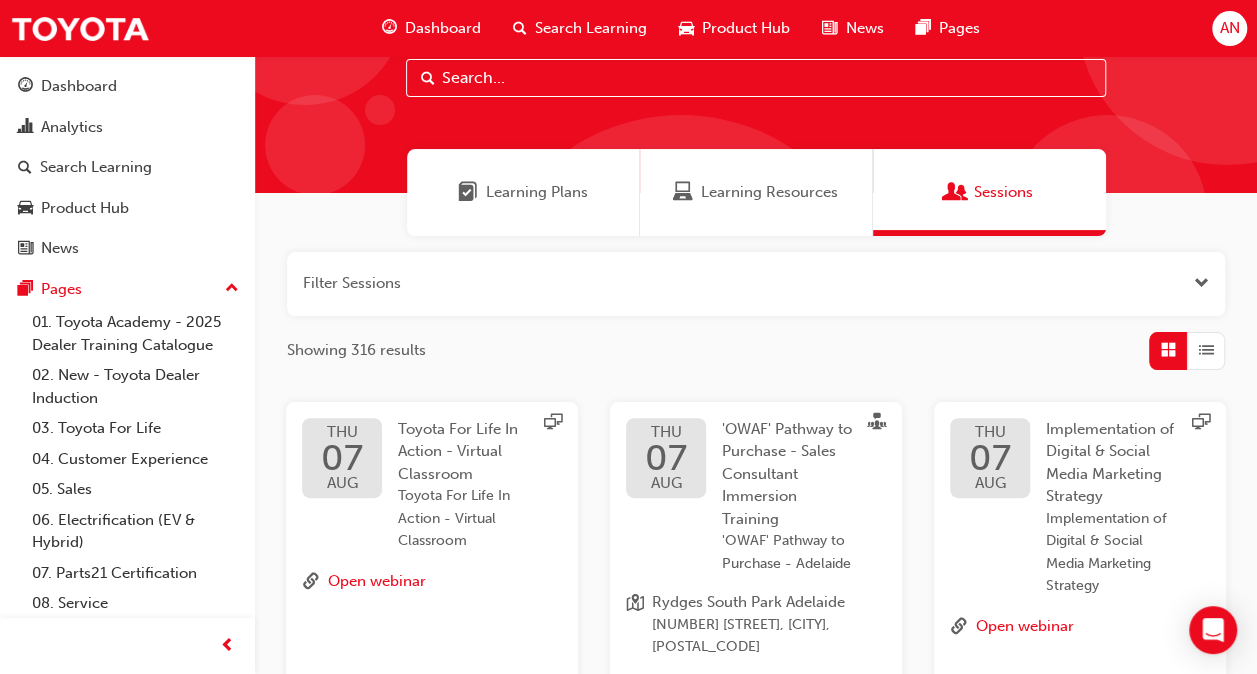 scroll, scrollTop: 0, scrollLeft: 0, axis: both 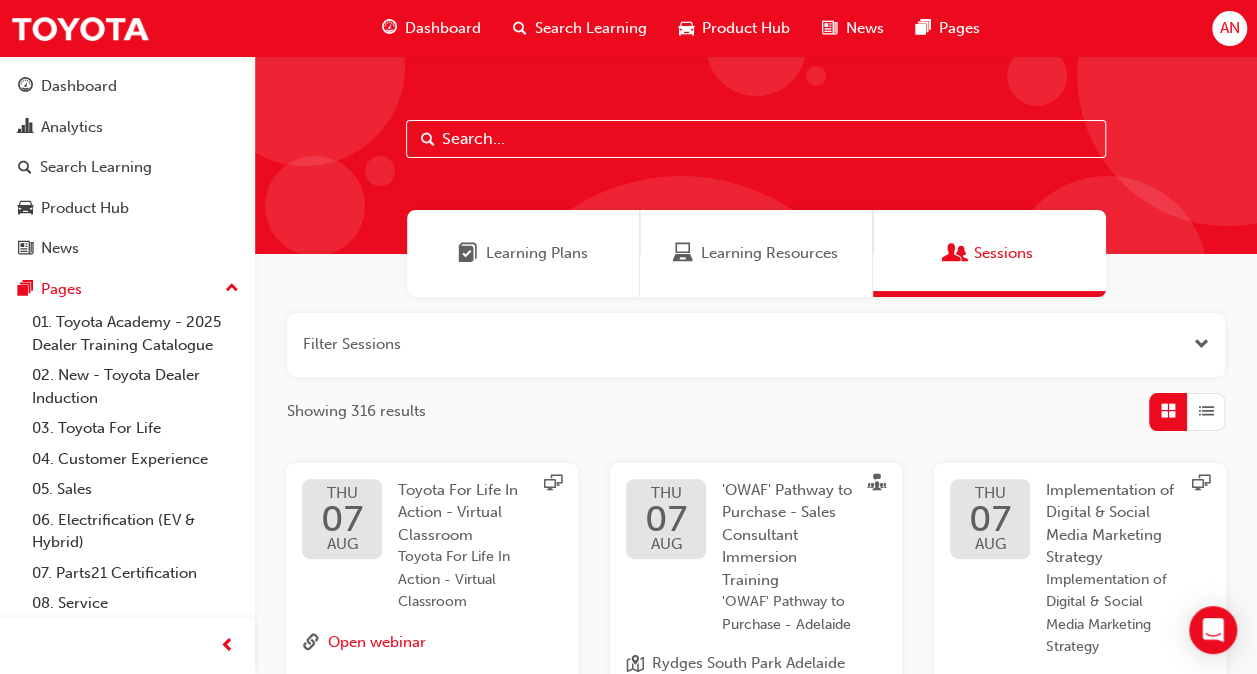 click on "Learning Plans" at bounding box center (537, 253) 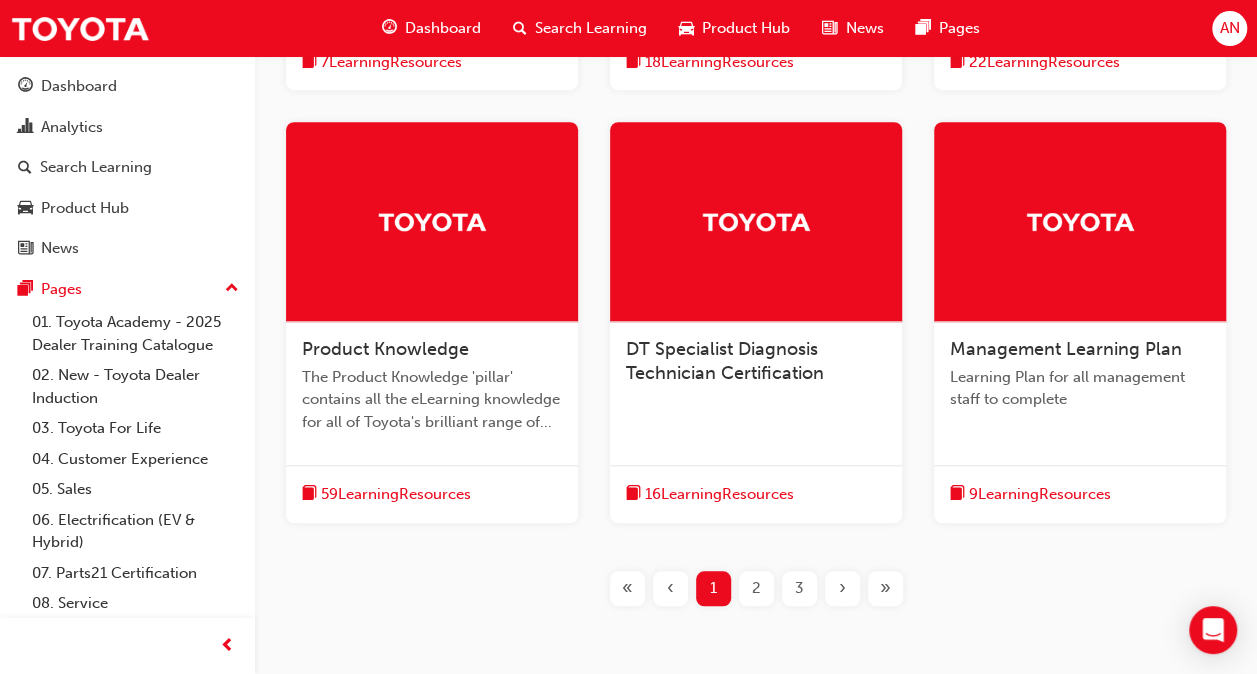scroll, scrollTop: 729, scrollLeft: 0, axis: vertical 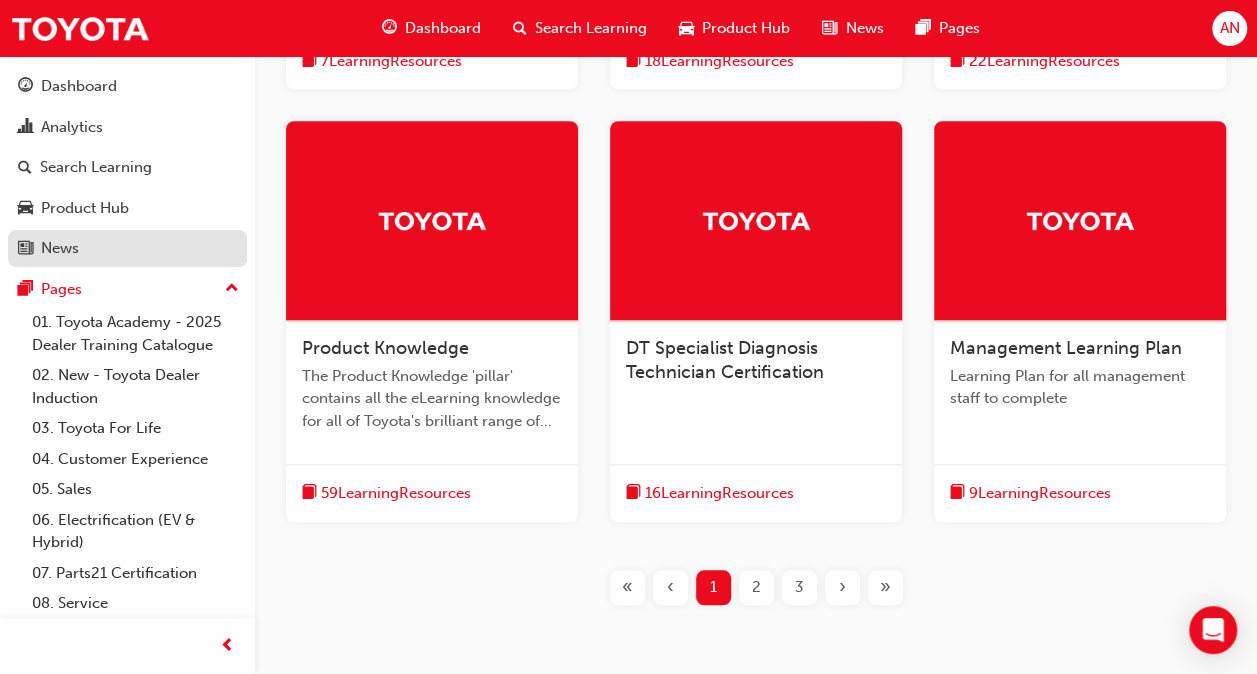 click on "News" at bounding box center (60, 248) 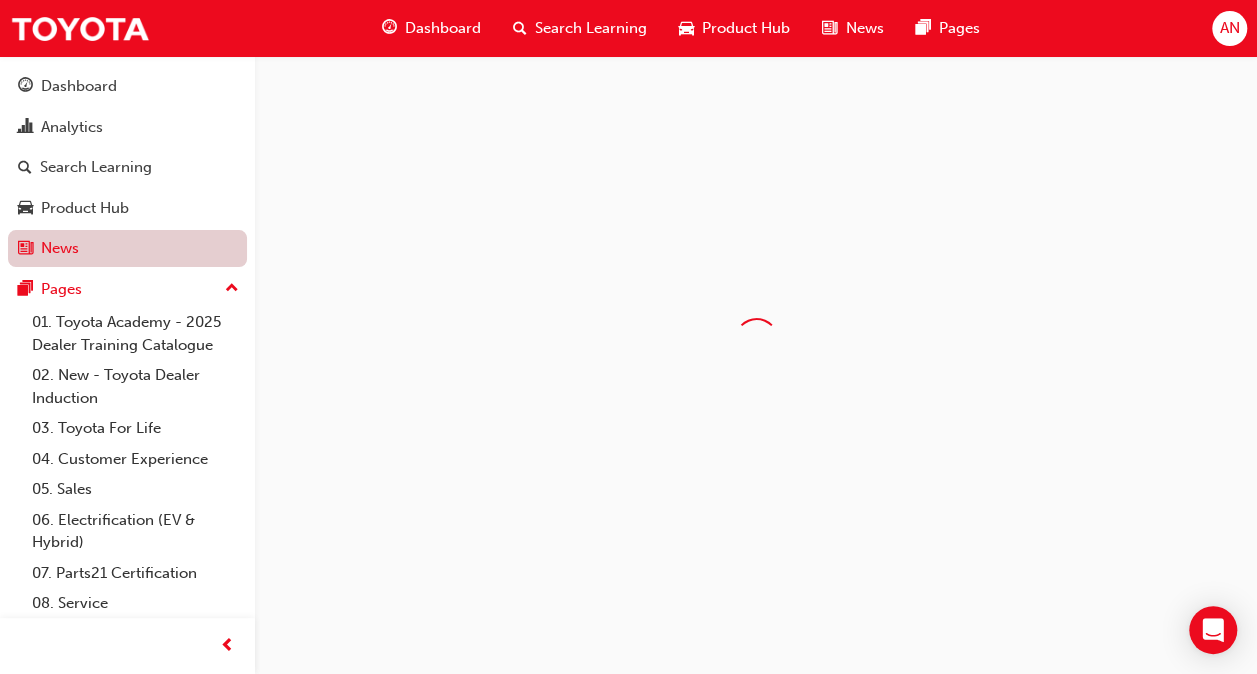 scroll, scrollTop: 0, scrollLeft: 0, axis: both 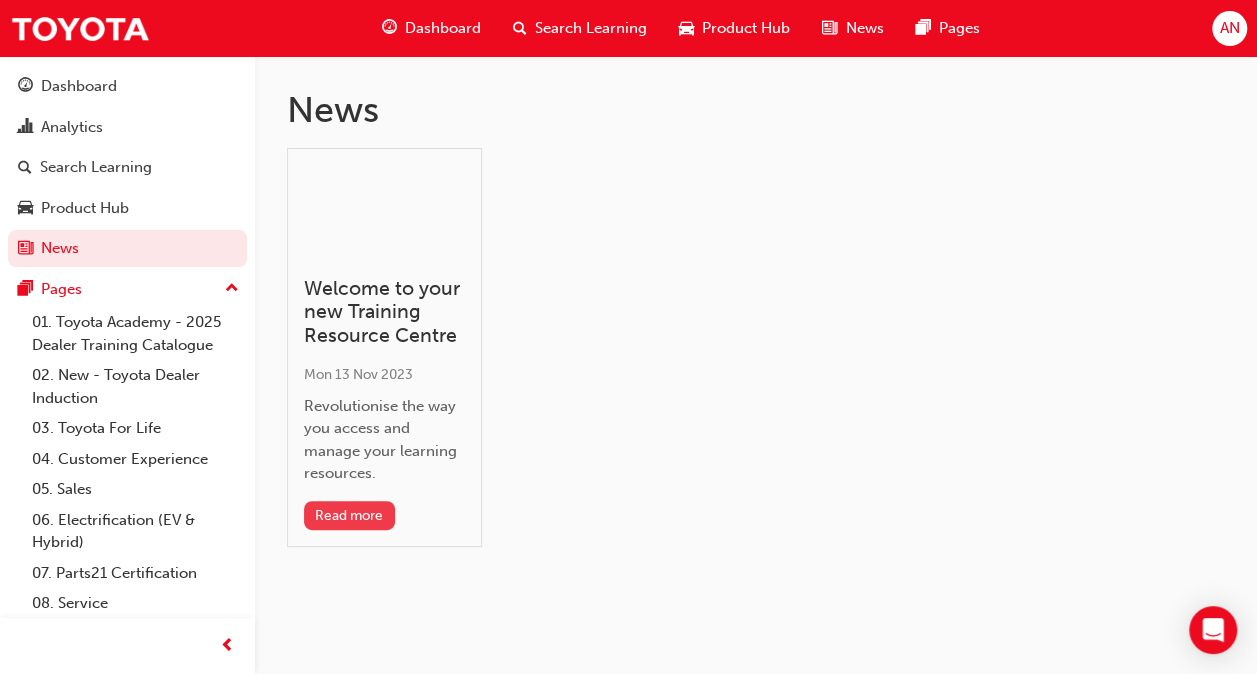 click on "Read more" at bounding box center [349, 515] 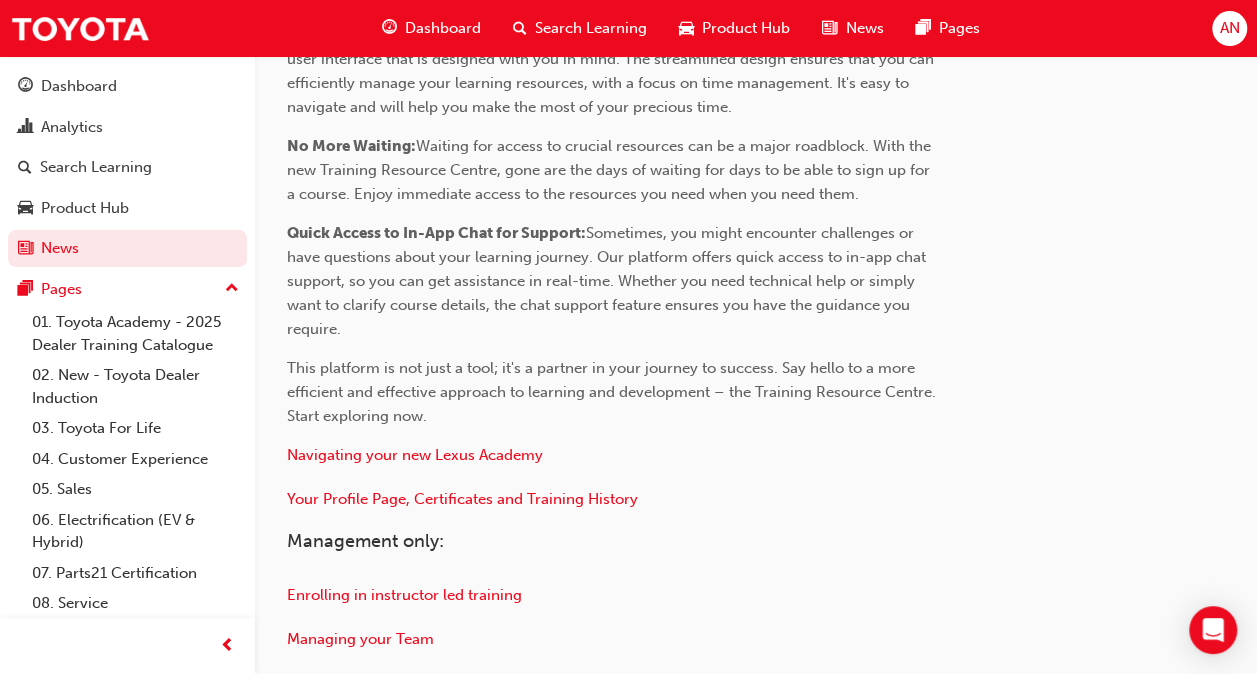 scroll, scrollTop: 922, scrollLeft: 0, axis: vertical 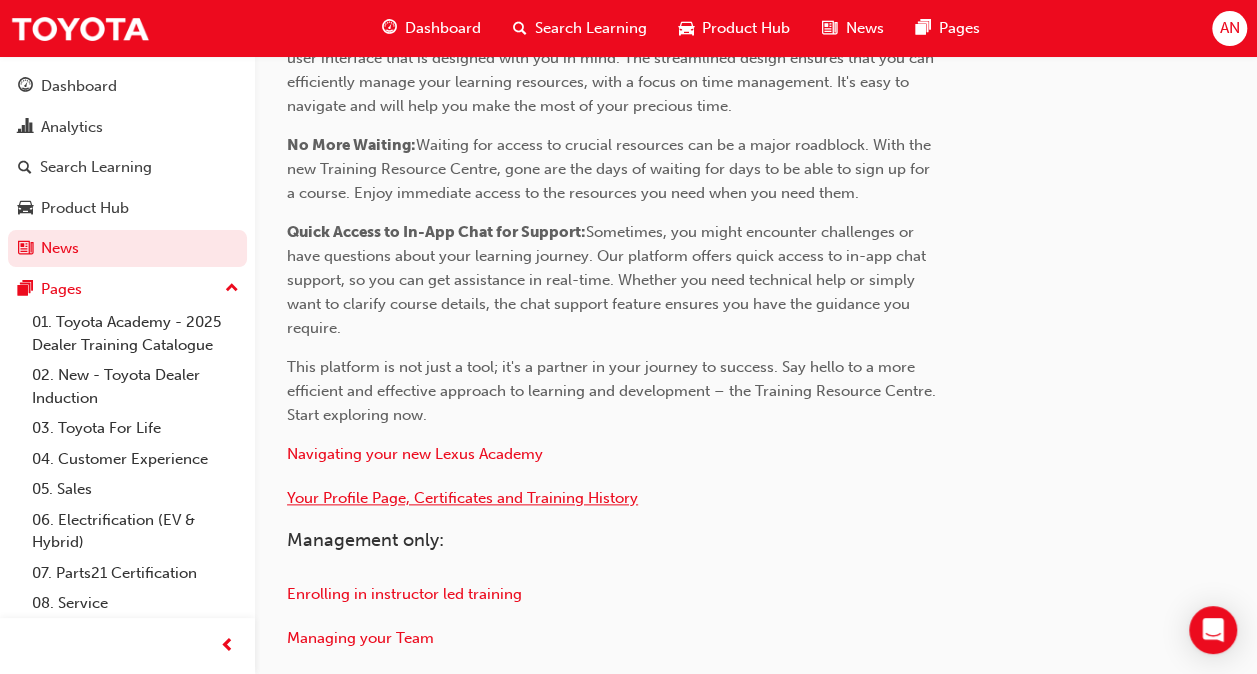 click on "Your Profile Page, Certificates and Training History" at bounding box center [462, 498] 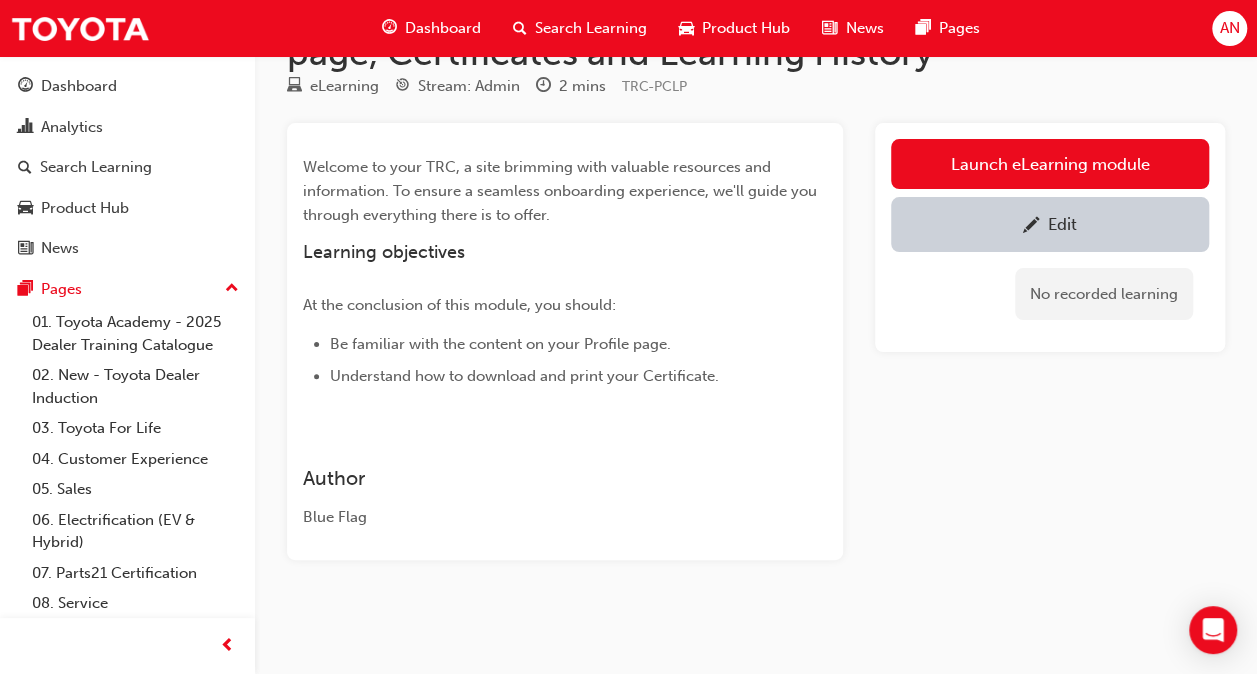 scroll, scrollTop: 0, scrollLeft: 0, axis: both 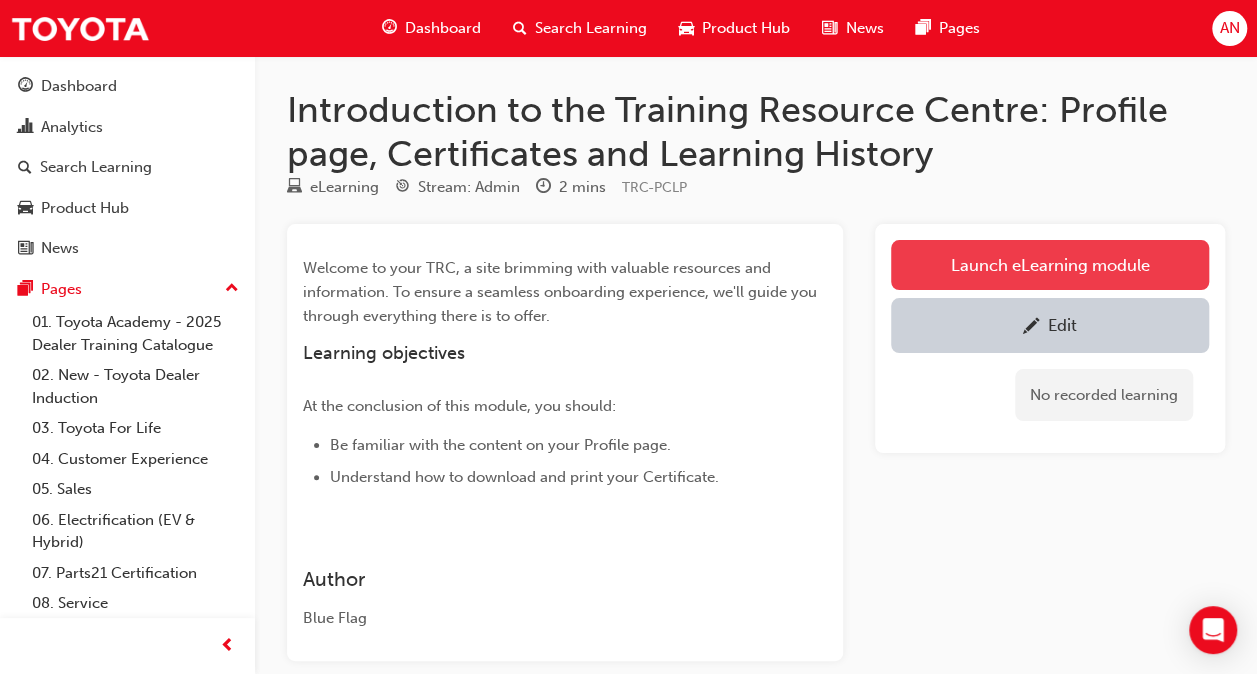 click on "Launch eLearning module" at bounding box center (1050, 265) 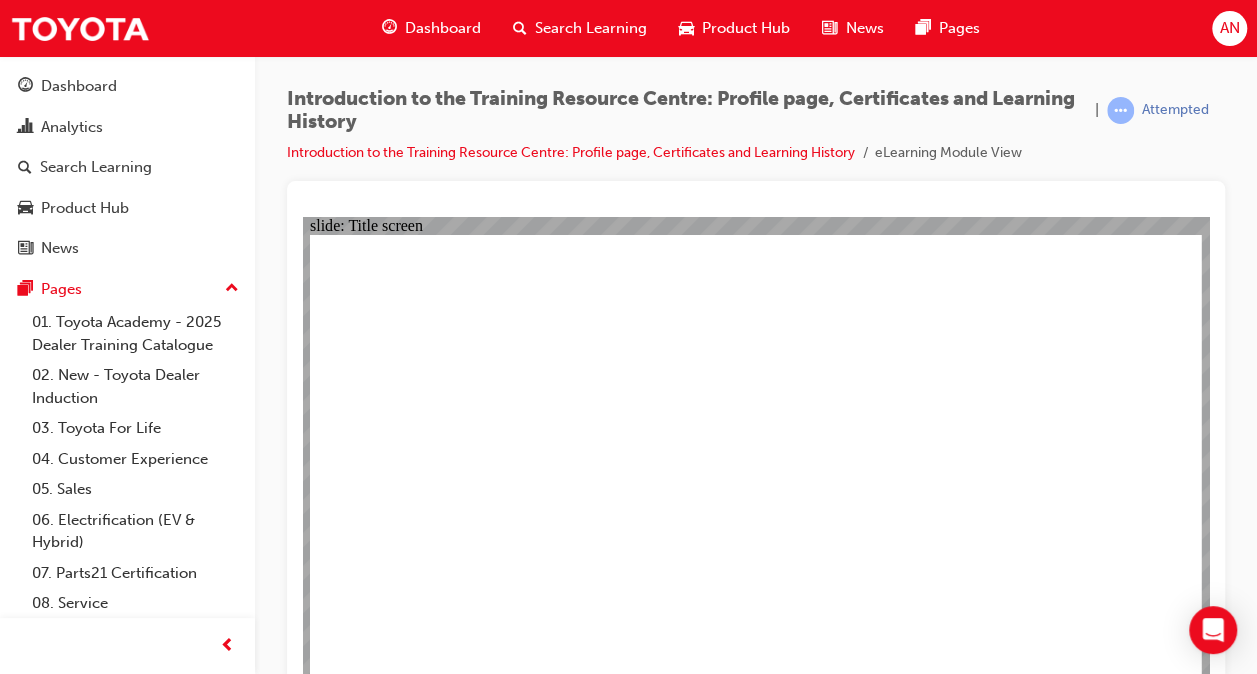 scroll, scrollTop: 14, scrollLeft: 0, axis: vertical 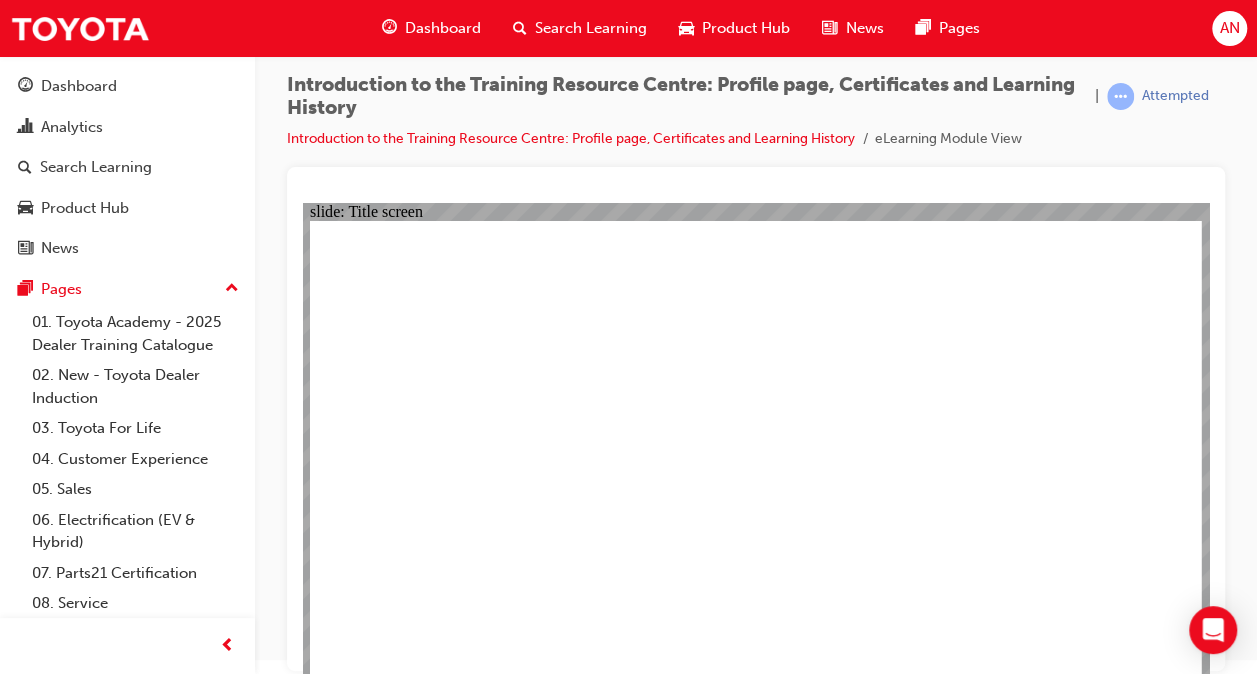 click 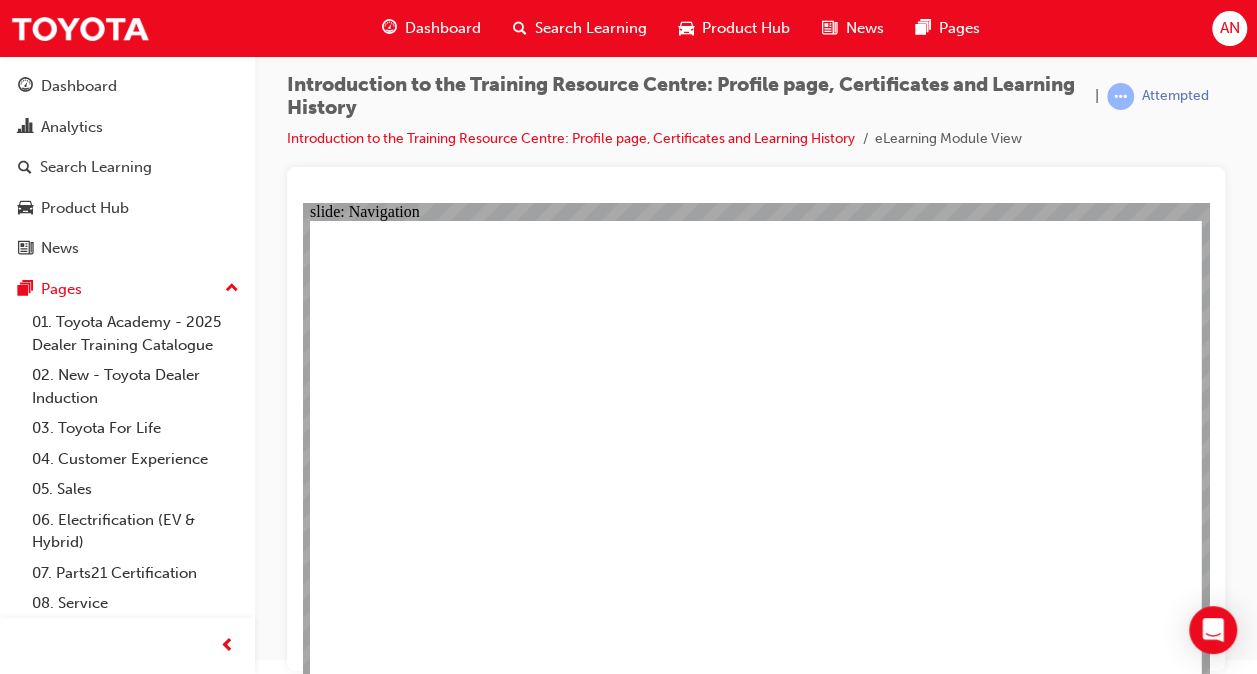 click 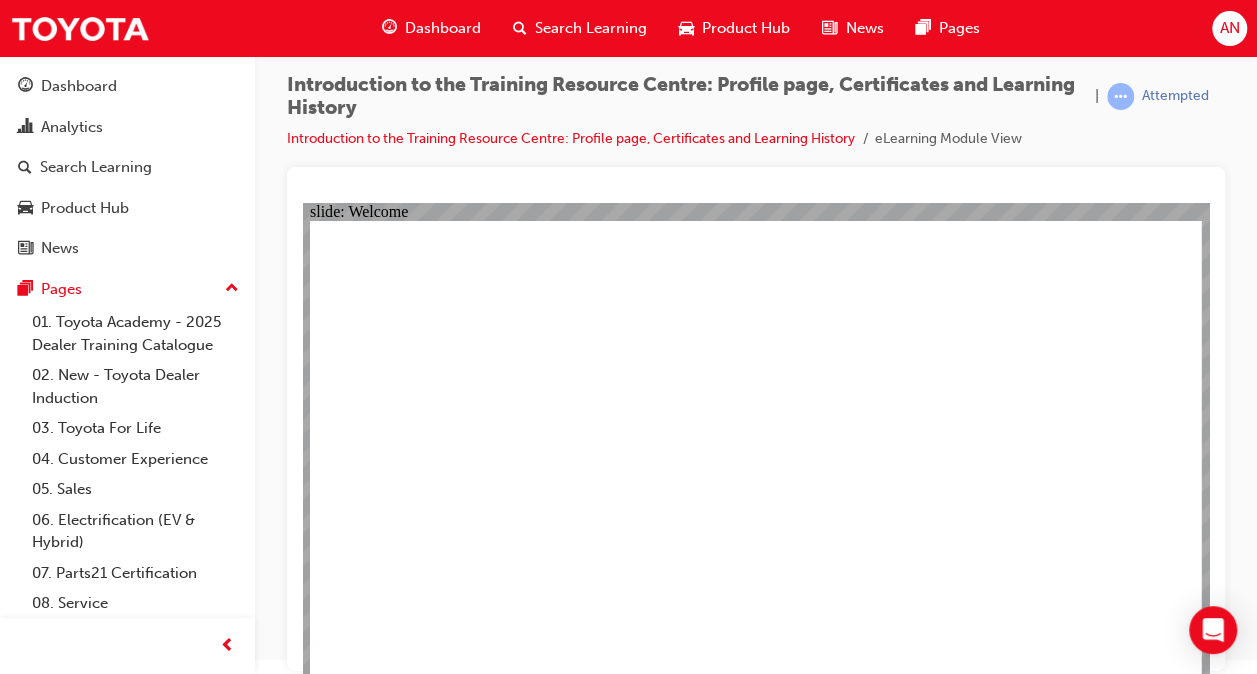 click 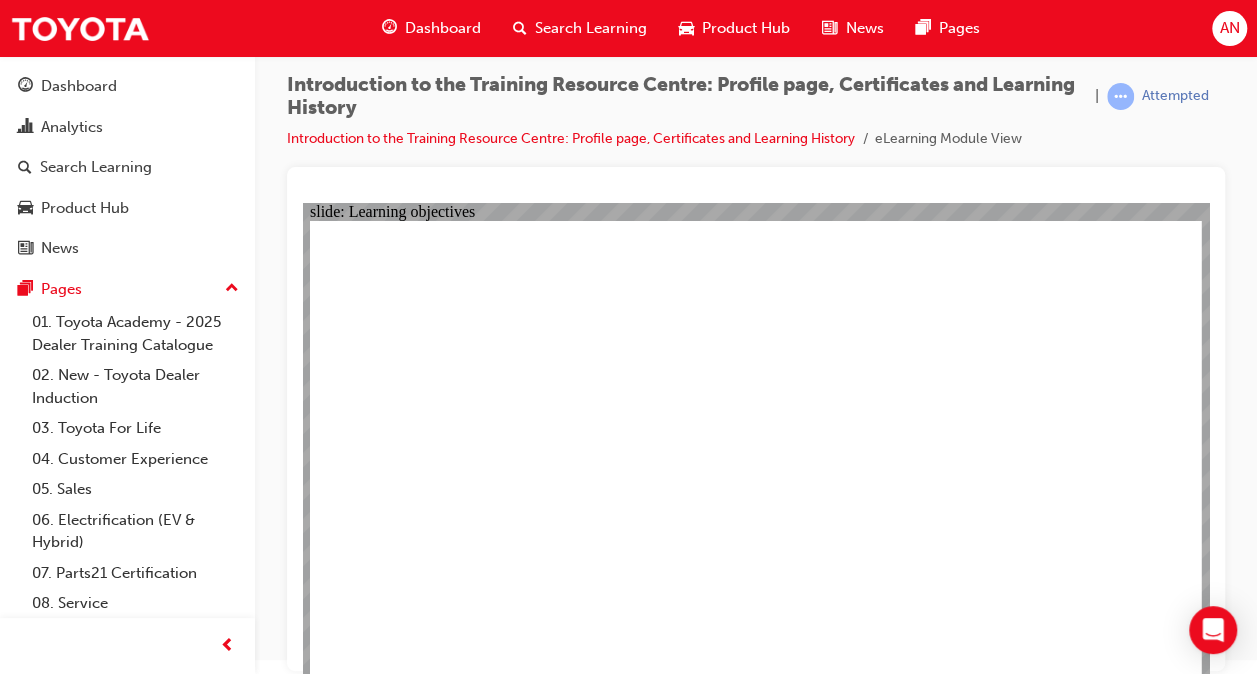 click 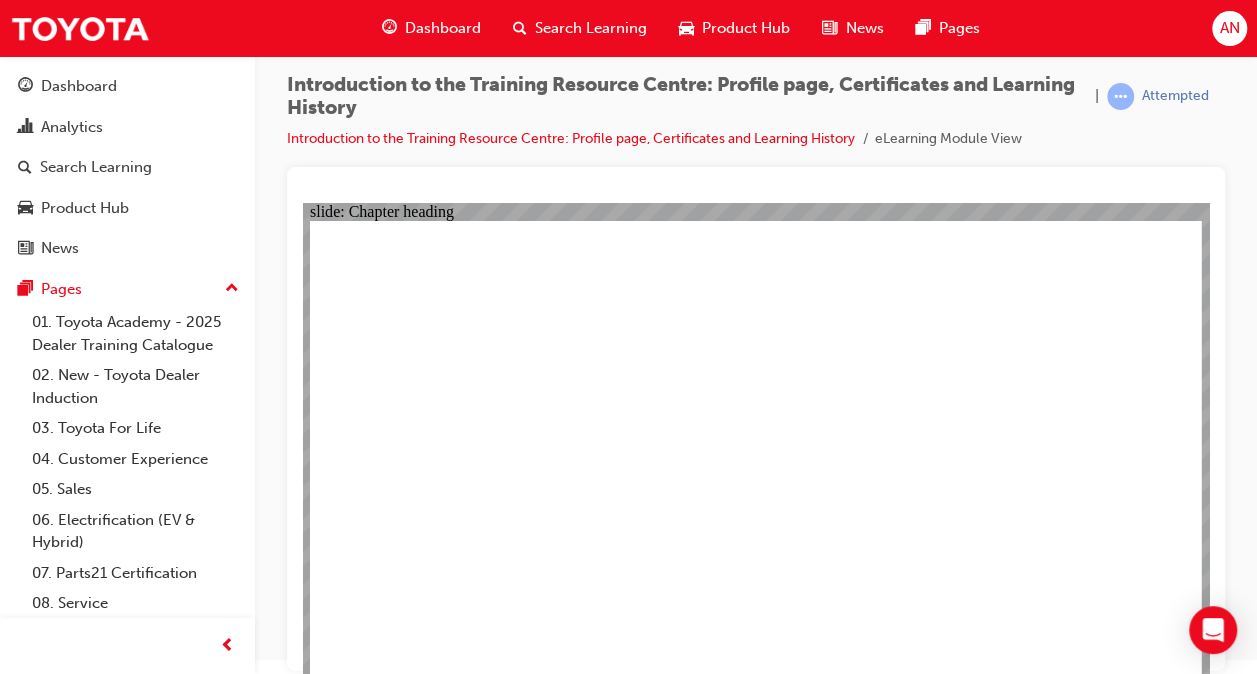 click 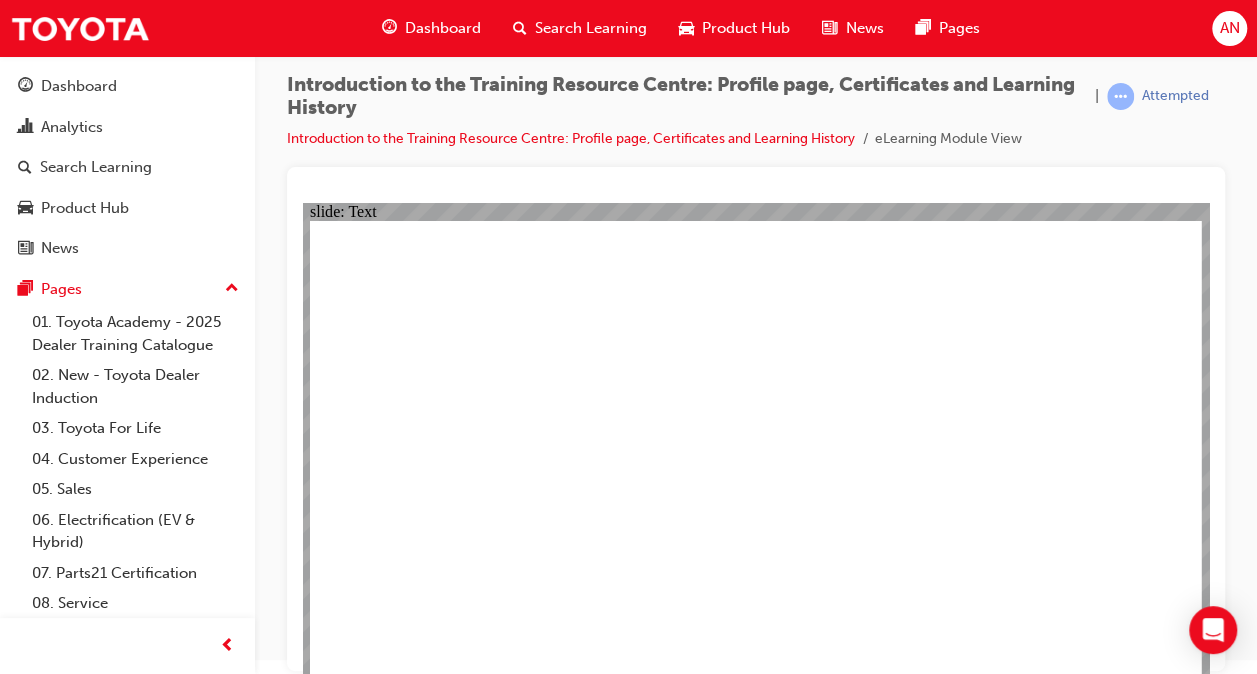 click 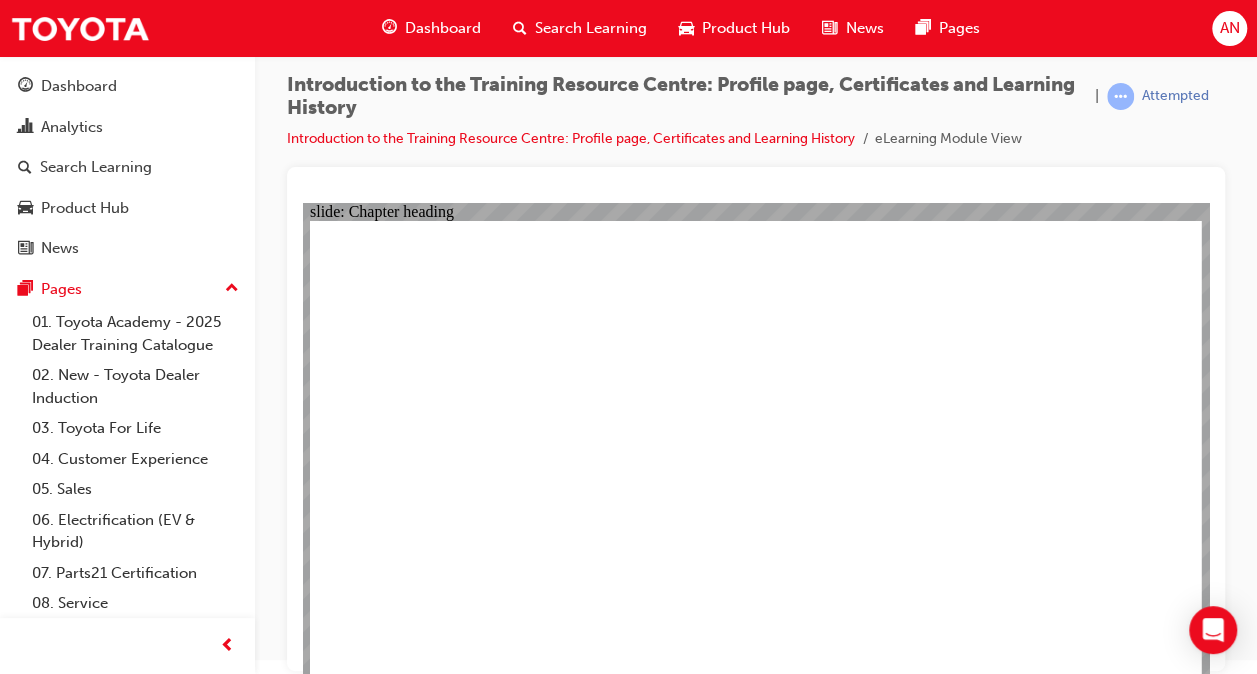click 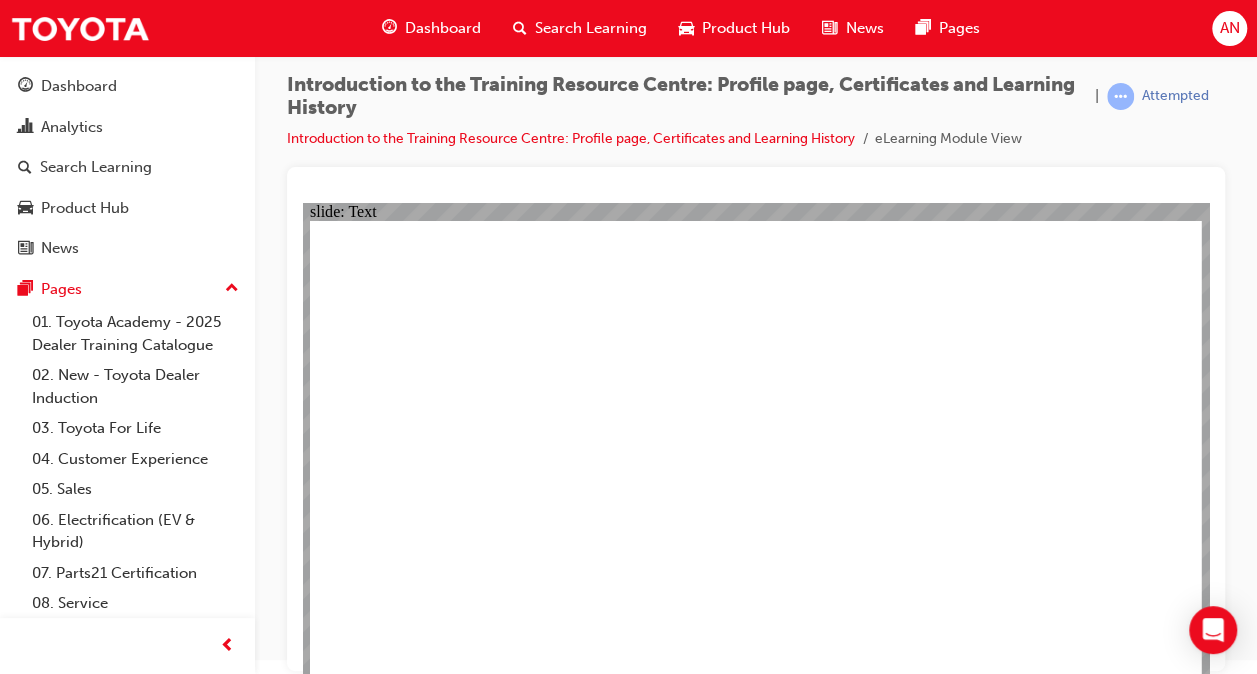 click 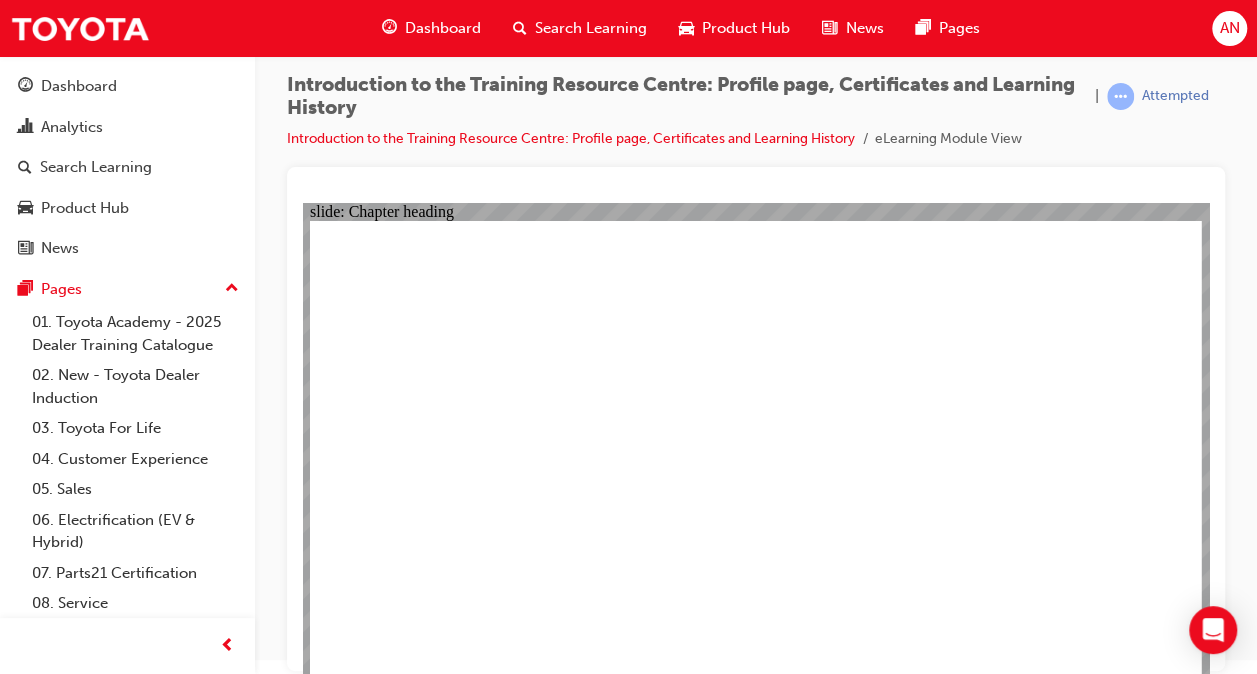 click 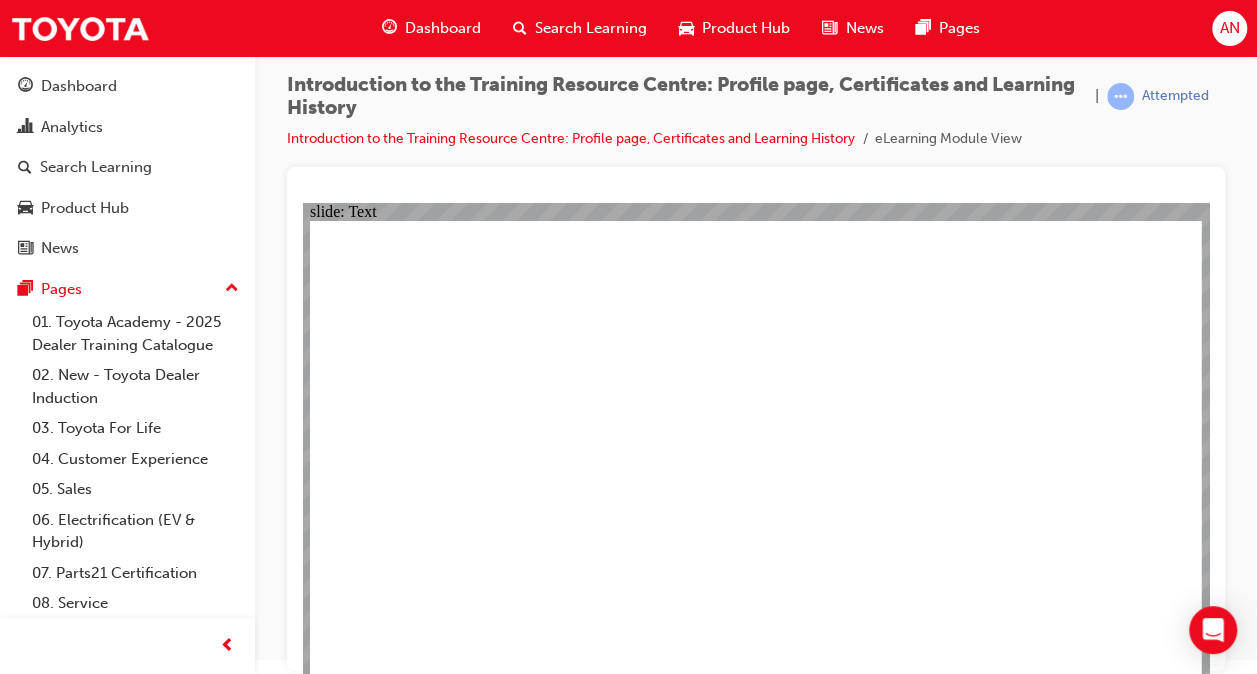 click 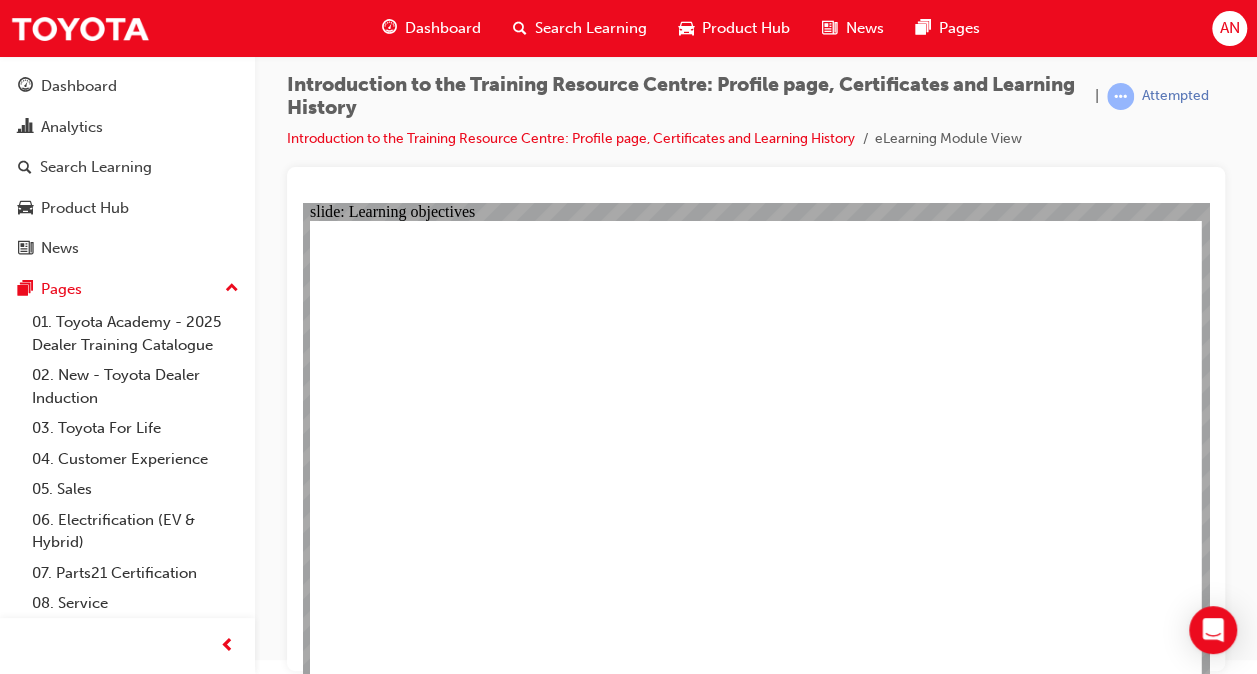 click 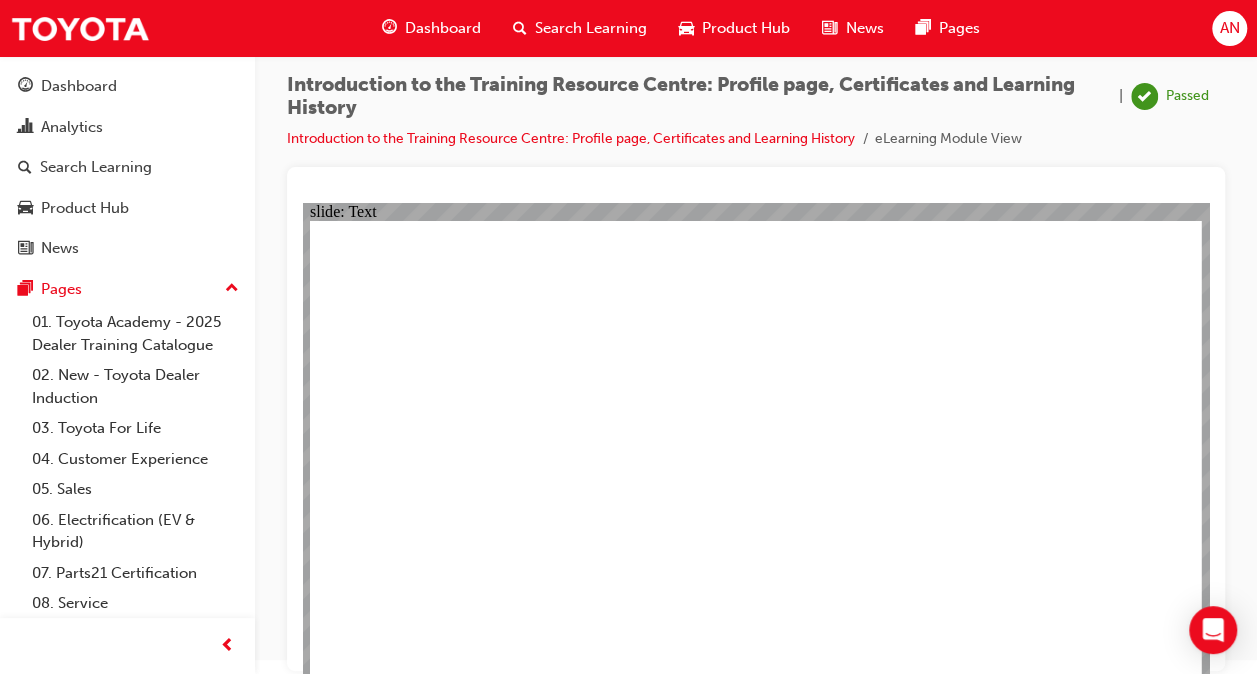 click 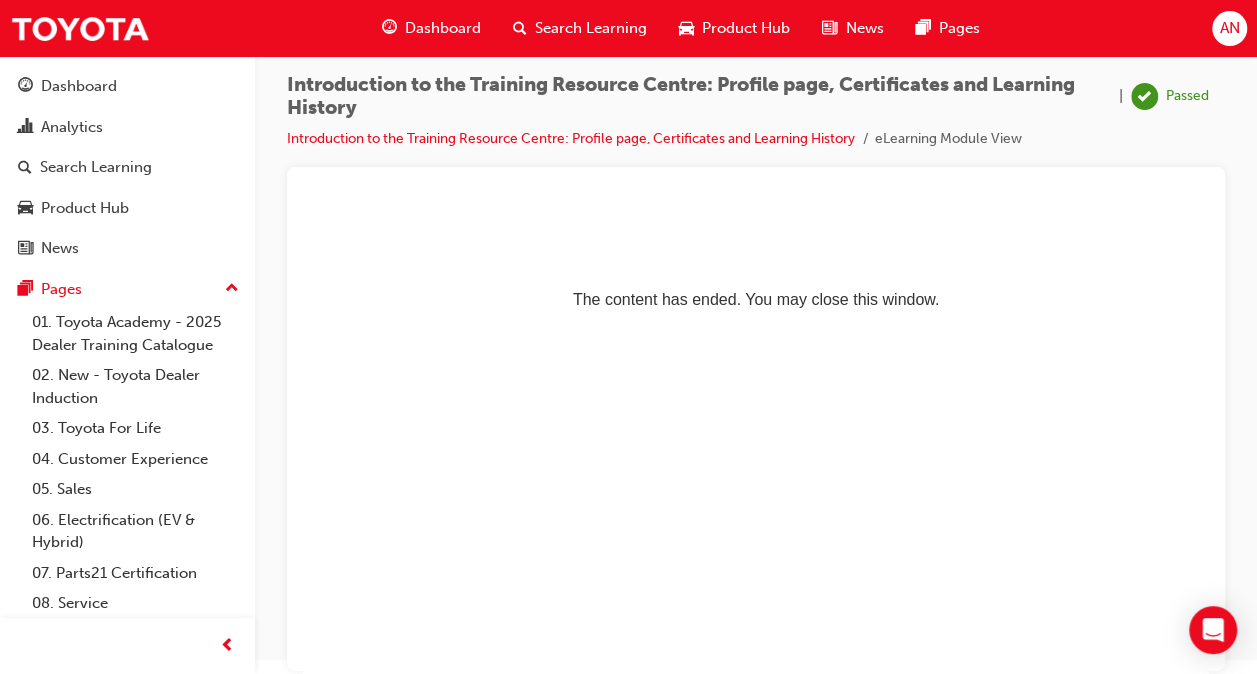 scroll, scrollTop: 0, scrollLeft: 0, axis: both 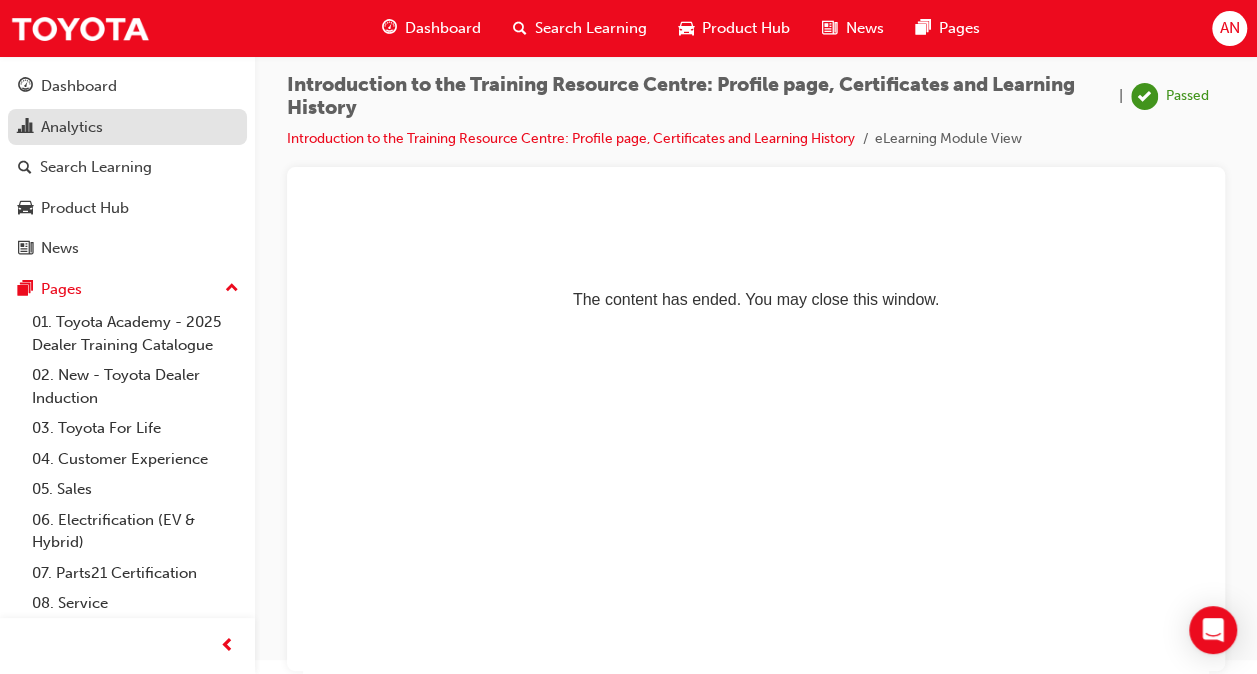 click on "Analytics" at bounding box center [72, 127] 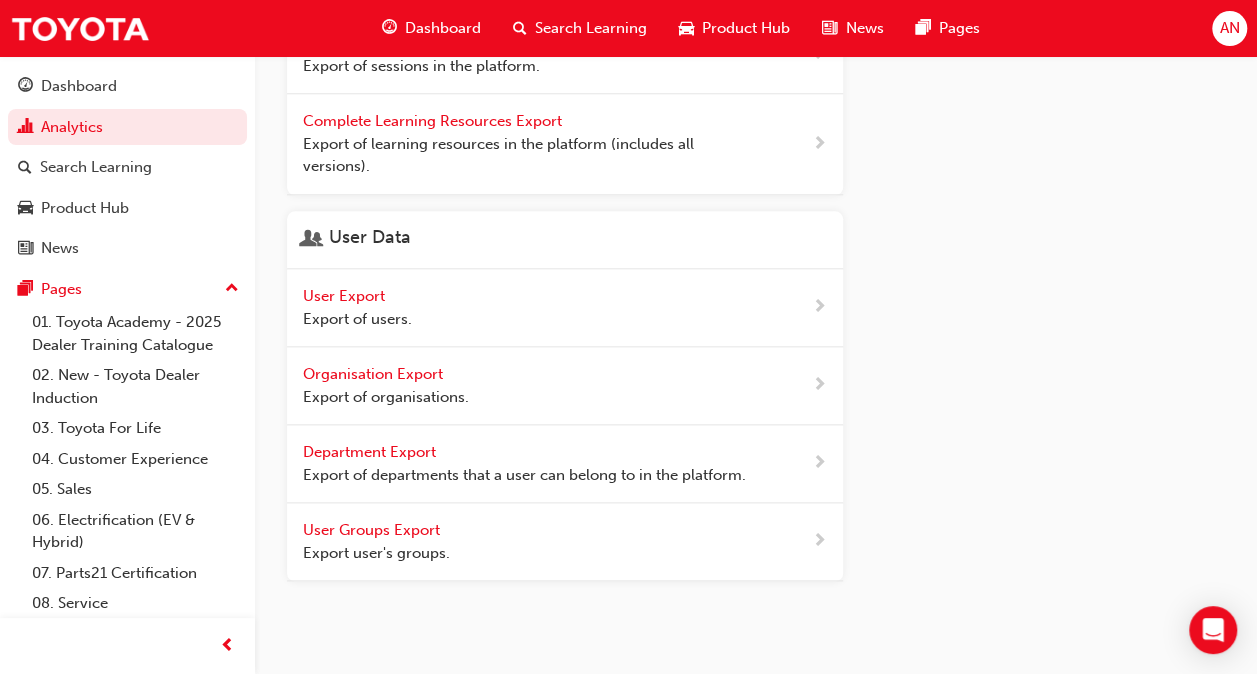 scroll, scrollTop: 0, scrollLeft: 0, axis: both 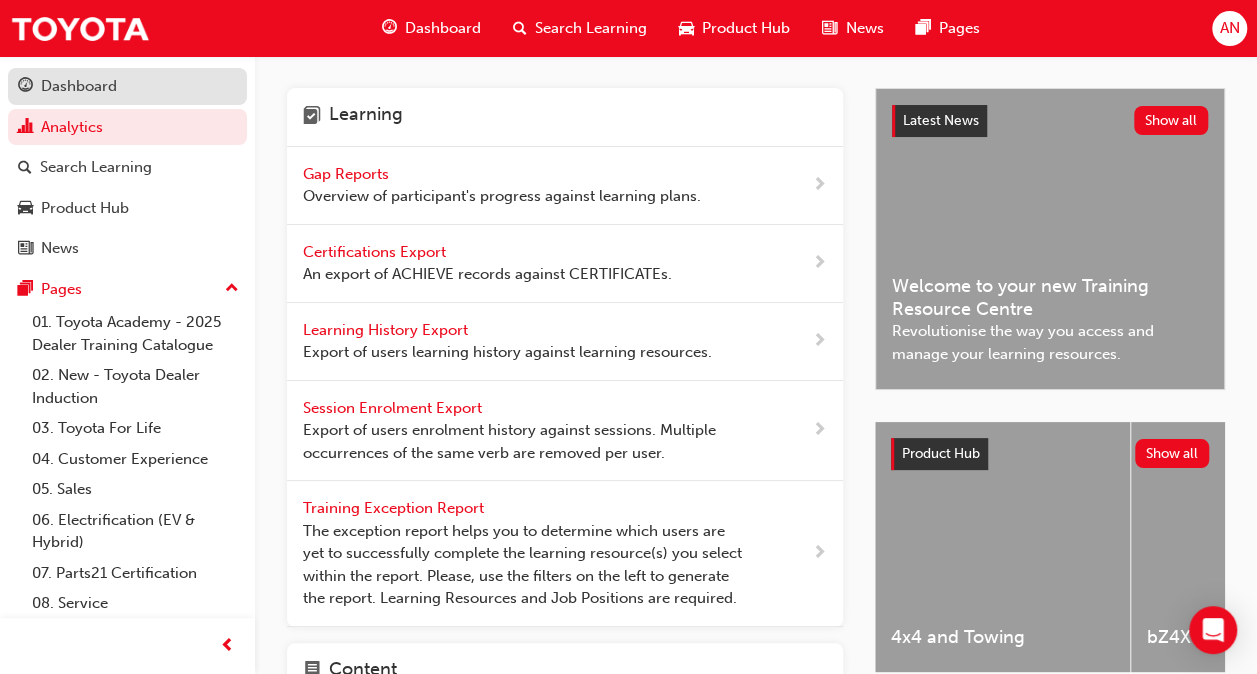 click on "Dashboard" at bounding box center (79, 86) 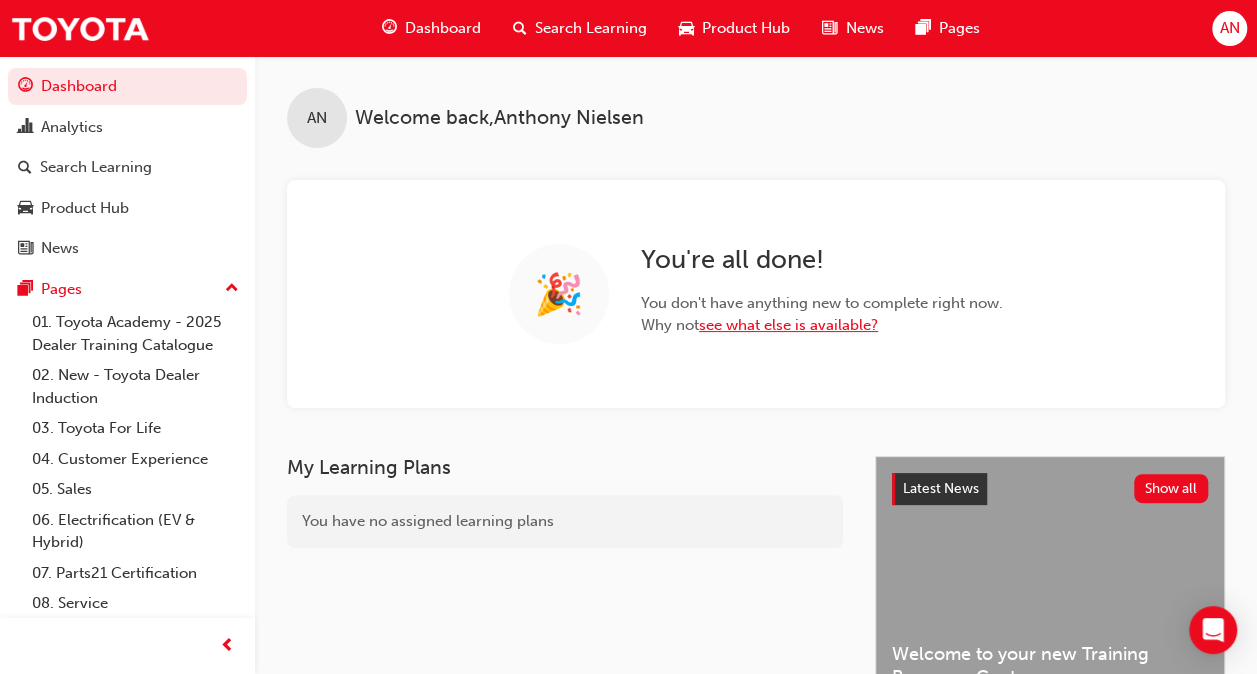 click on "see what else is available?" at bounding box center [788, 325] 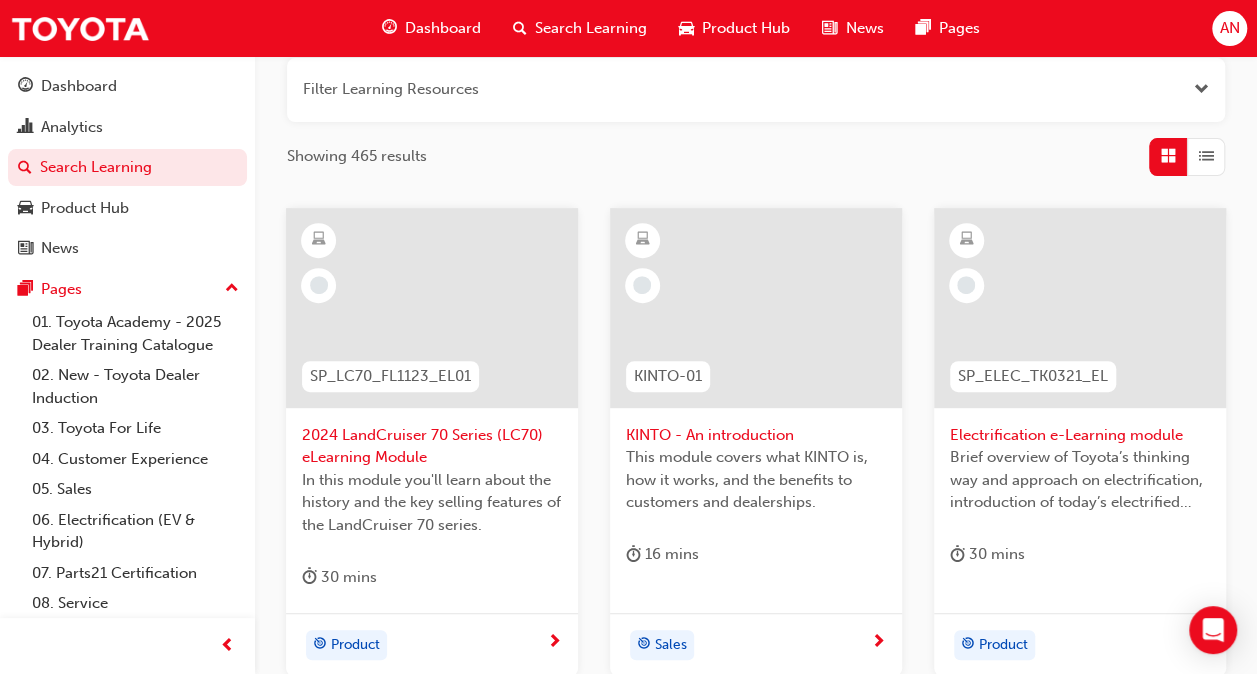 scroll, scrollTop: 0, scrollLeft: 0, axis: both 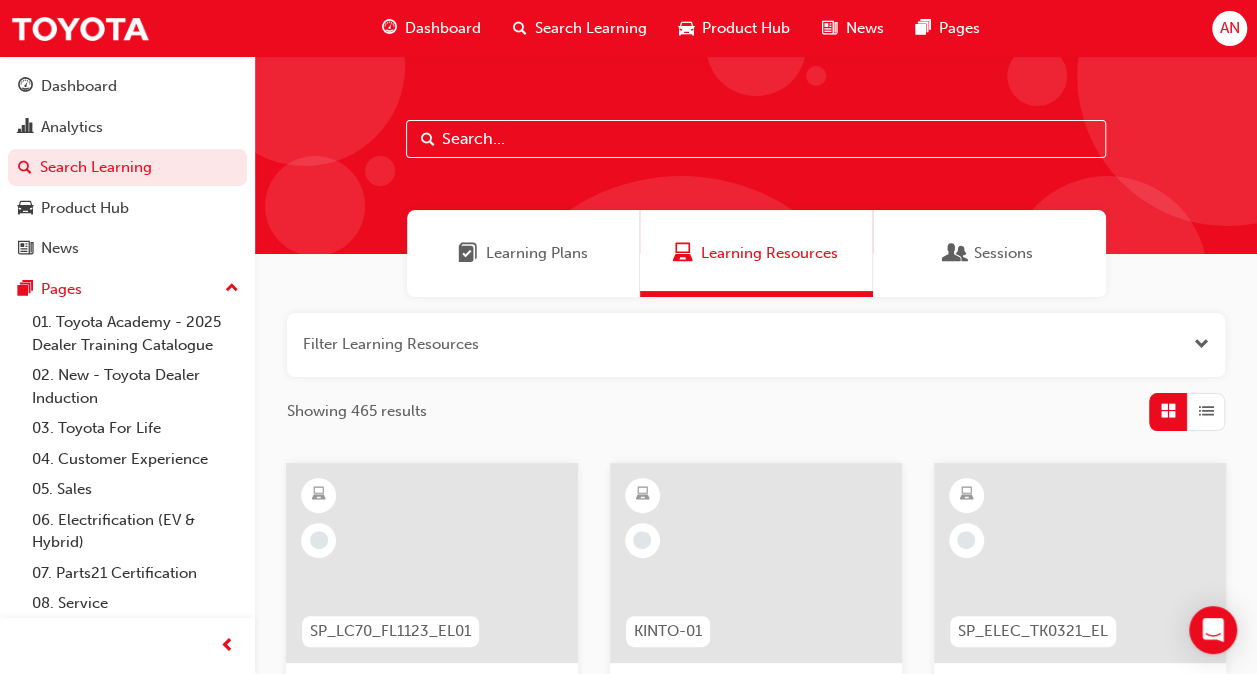 click on "Dashboard" at bounding box center [443, 28] 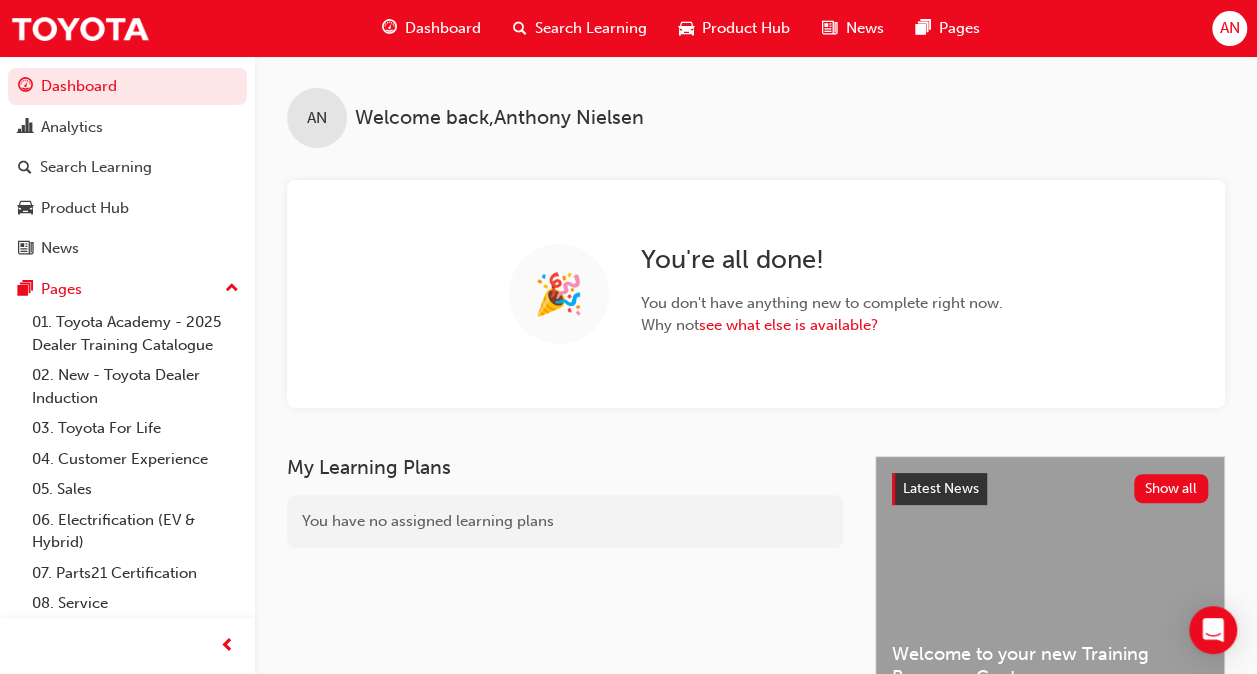 click at bounding box center (232, 289) 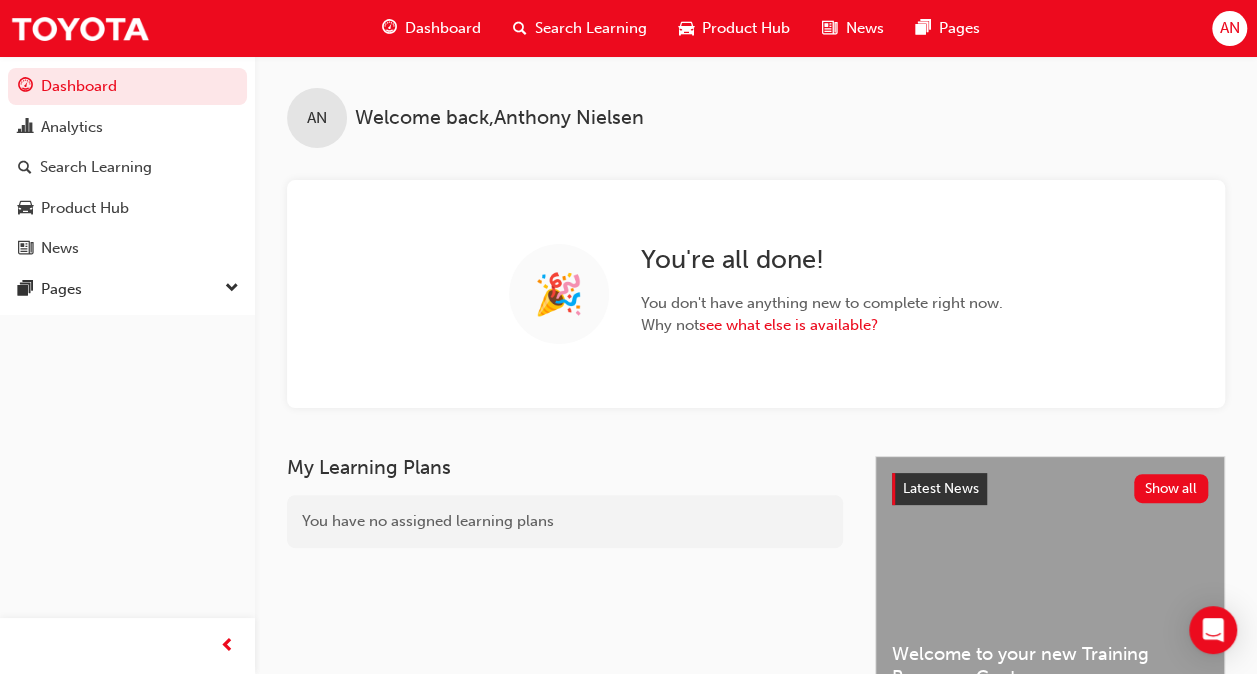 click on "Search Learning" at bounding box center [591, 28] 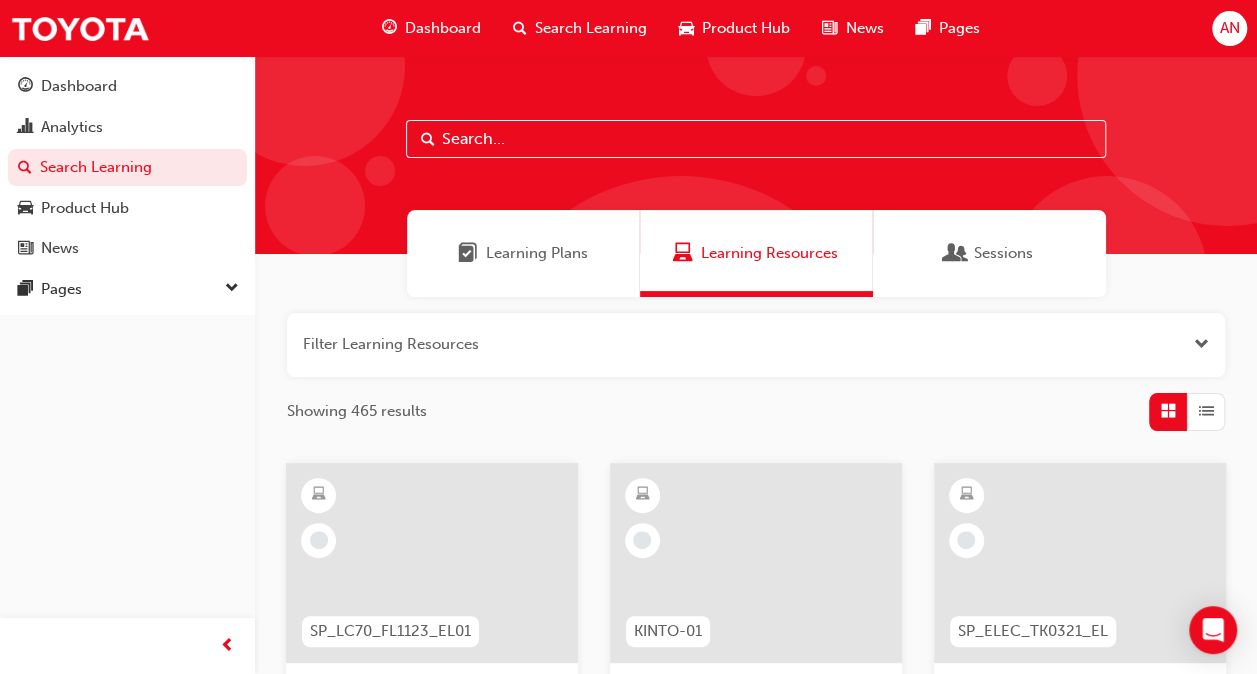 click at bounding box center [756, 139] 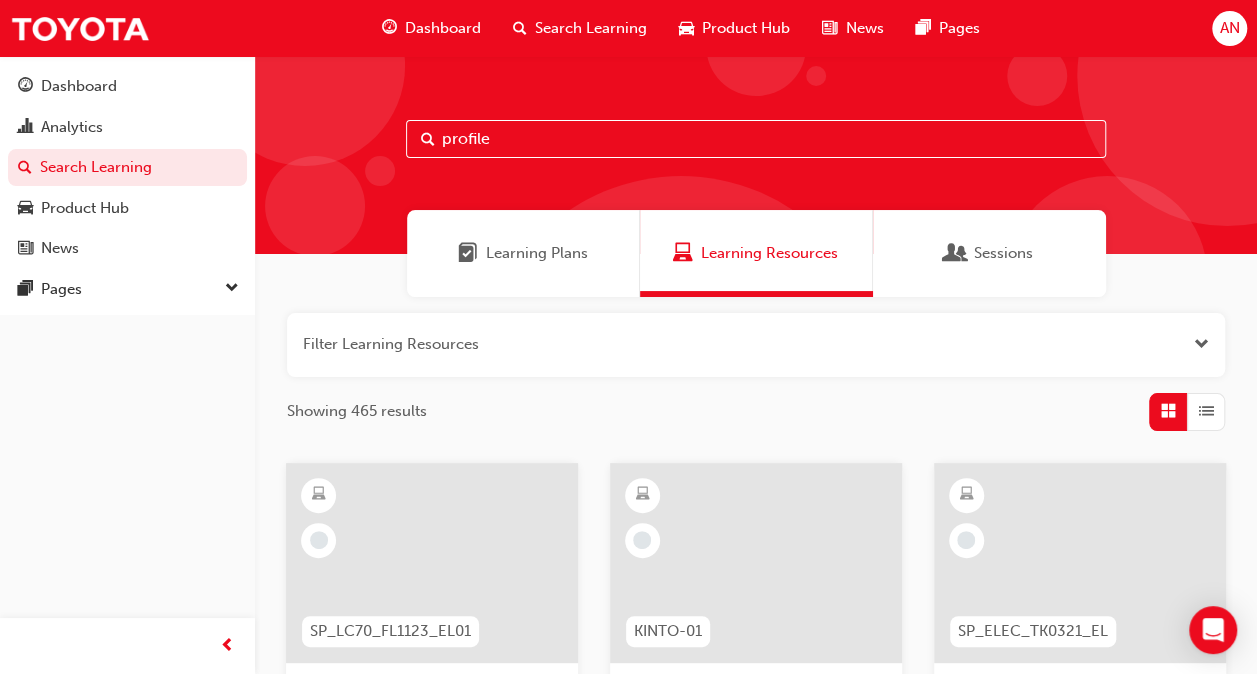 type on "profile" 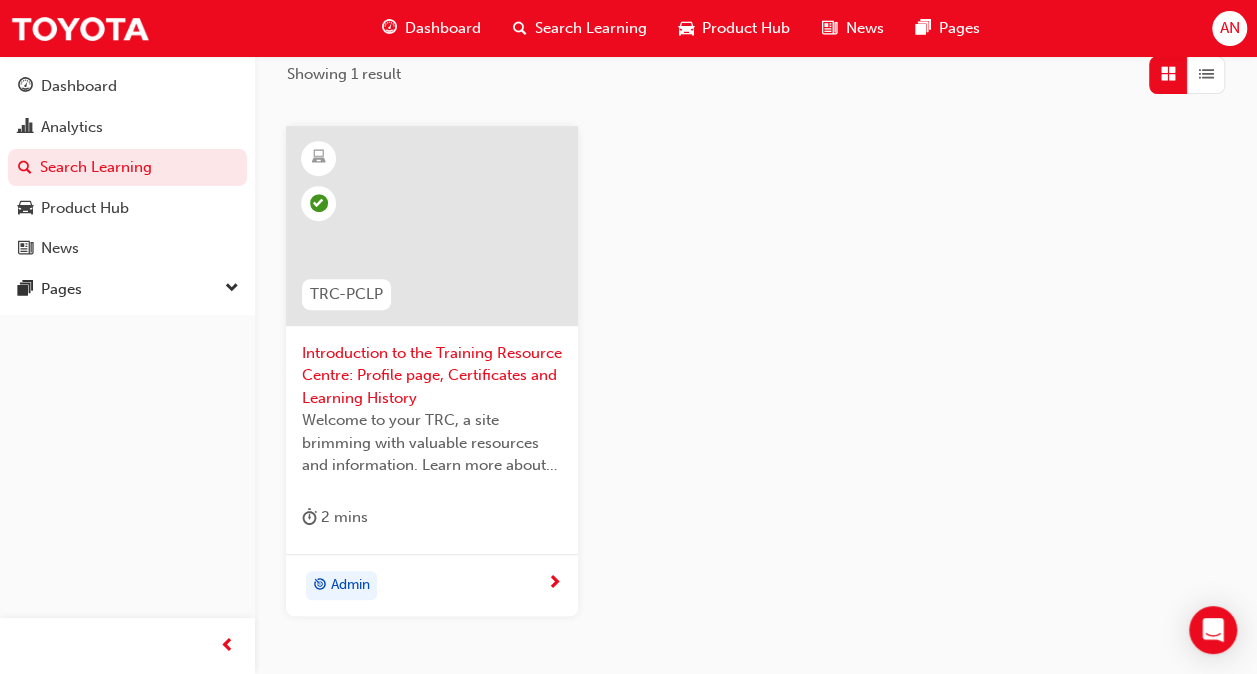 scroll, scrollTop: 337, scrollLeft: 0, axis: vertical 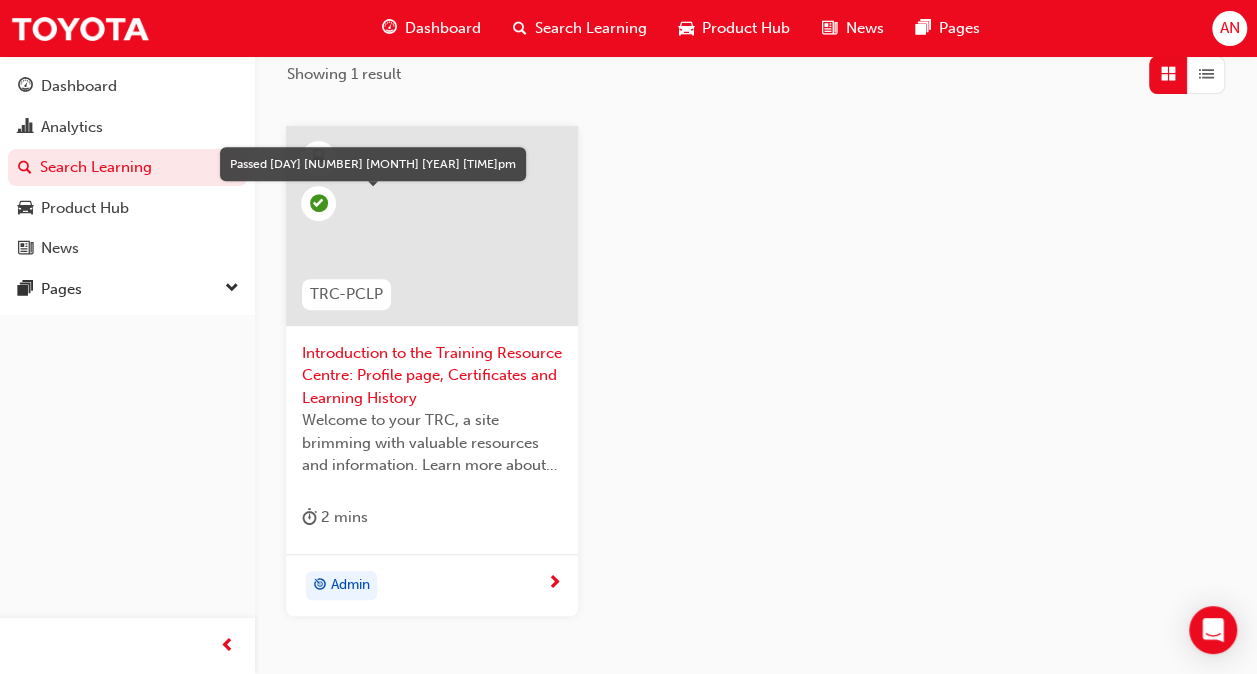 click at bounding box center (319, 203) 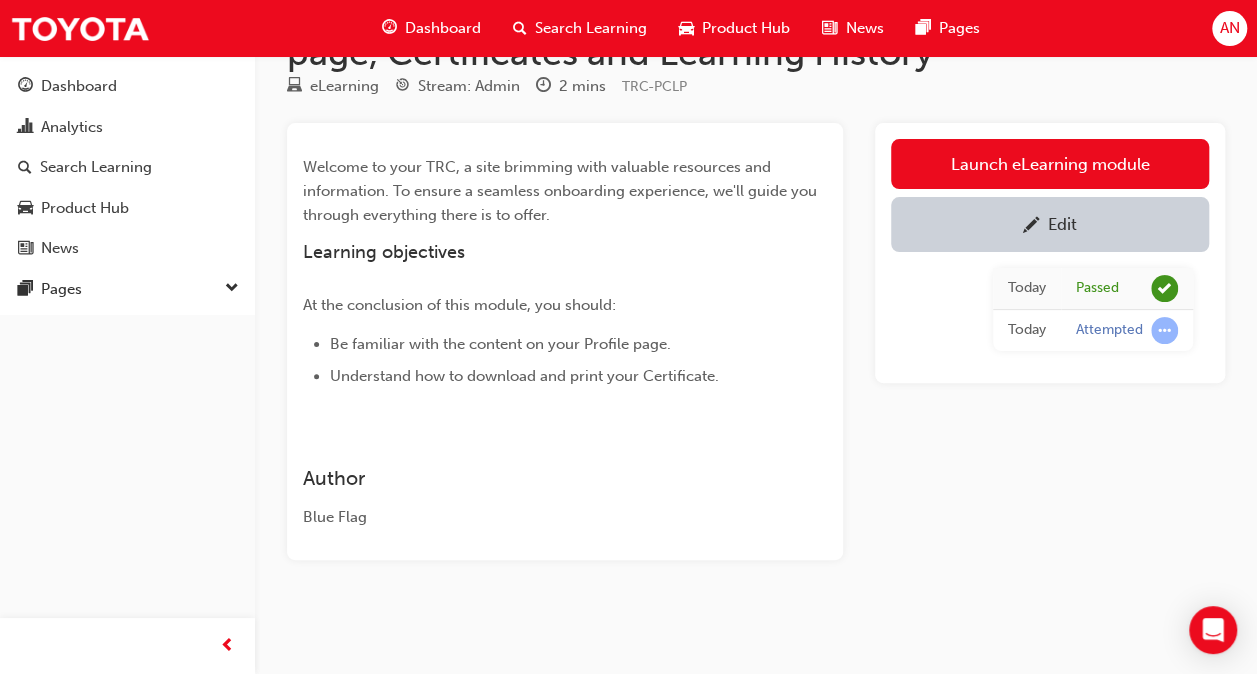 scroll, scrollTop: 0, scrollLeft: 0, axis: both 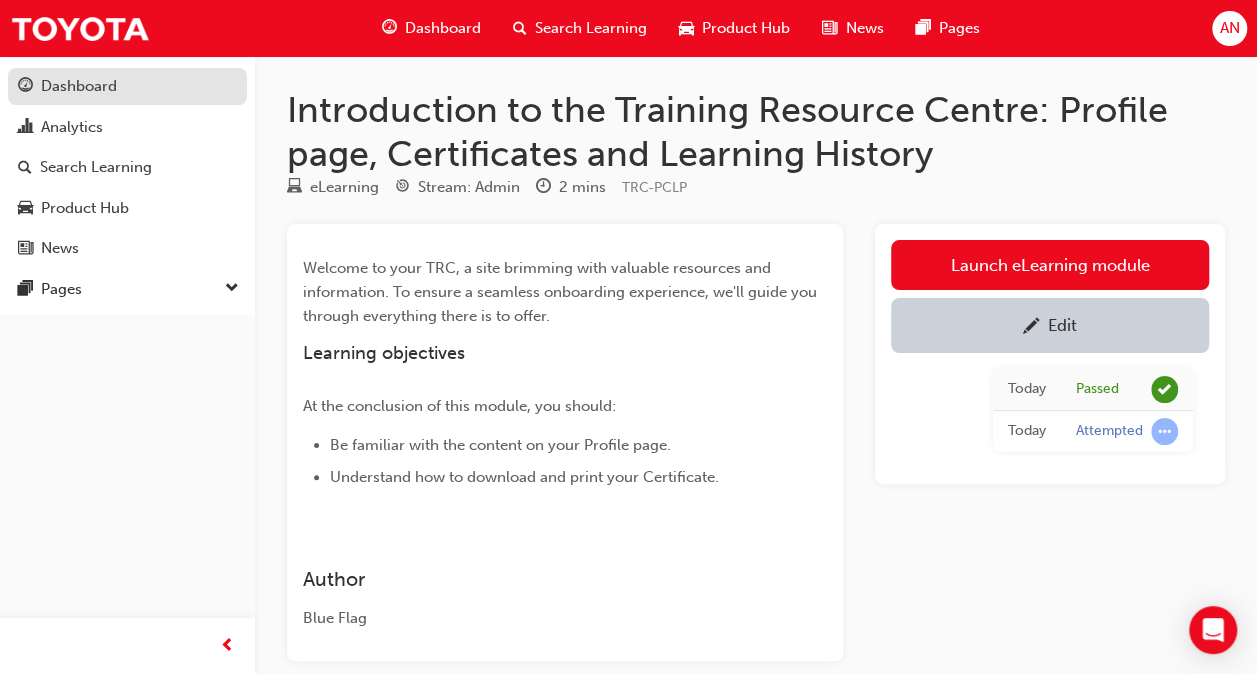click on "Dashboard" at bounding box center (127, 86) 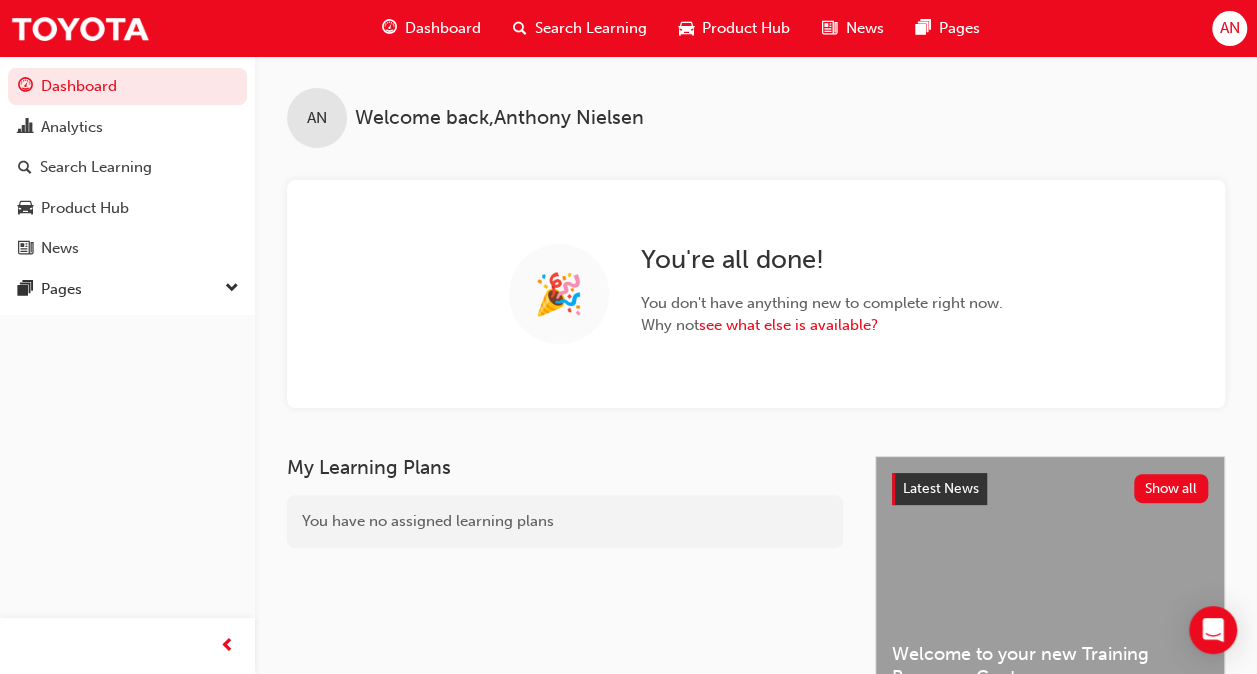 click on "AN" at bounding box center (1229, 28) 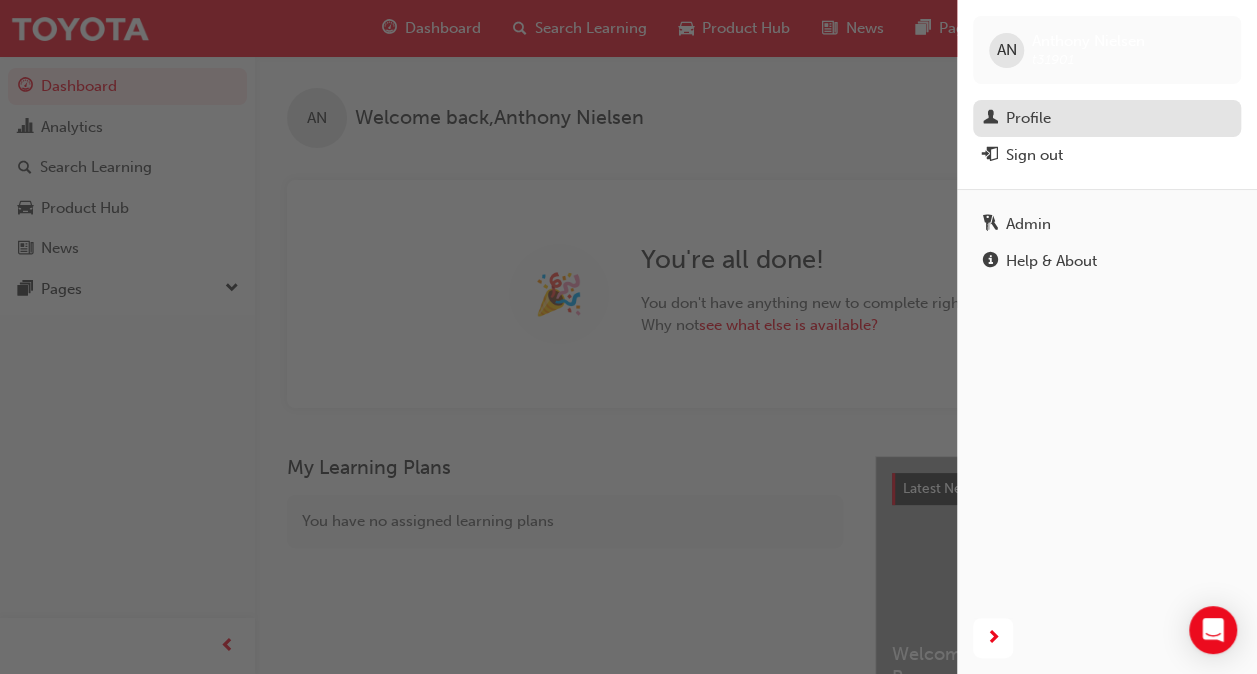 click on "Profile" at bounding box center [1107, 118] 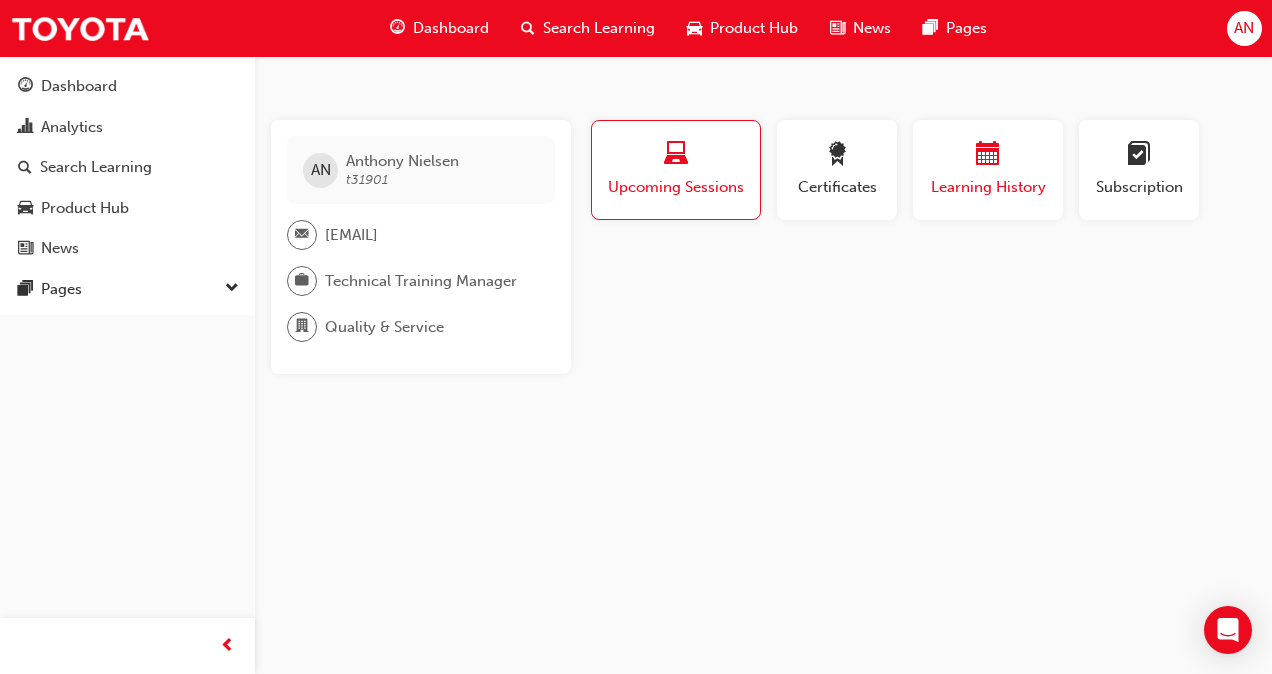 click at bounding box center (988, 157) 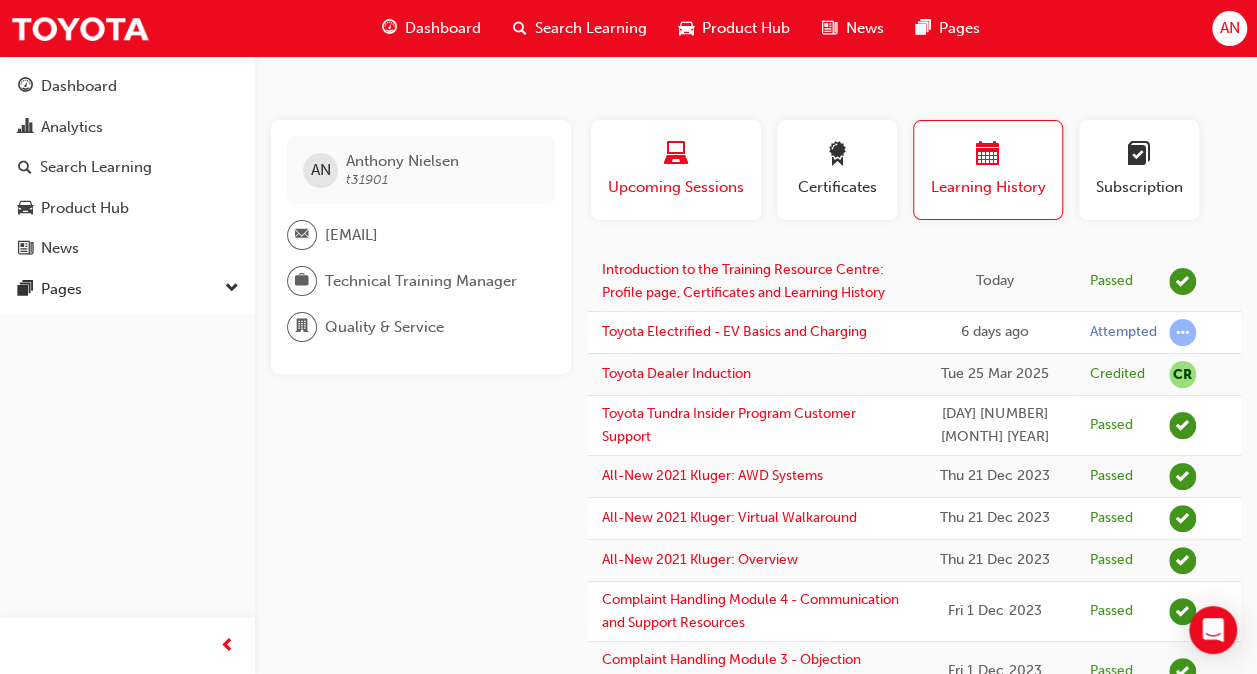click at bounding box center [676, 157] 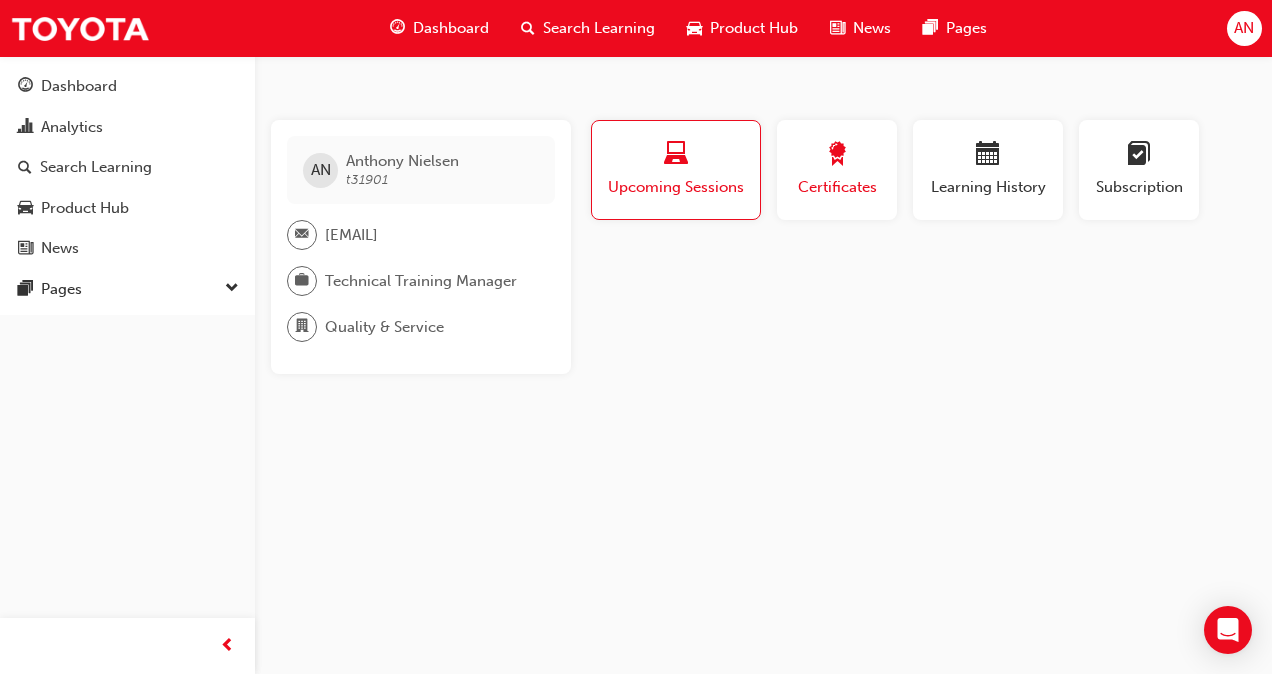 click at bounding box center (837, 157) 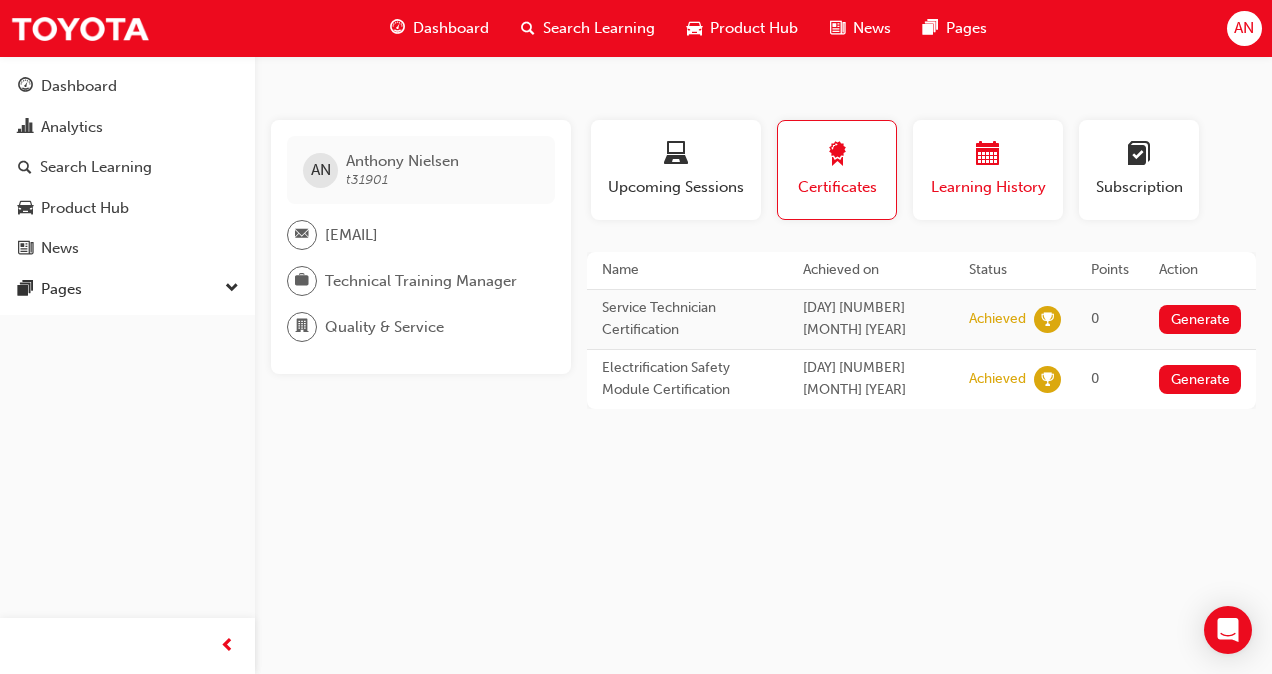 click at bounding box center (988, 157) 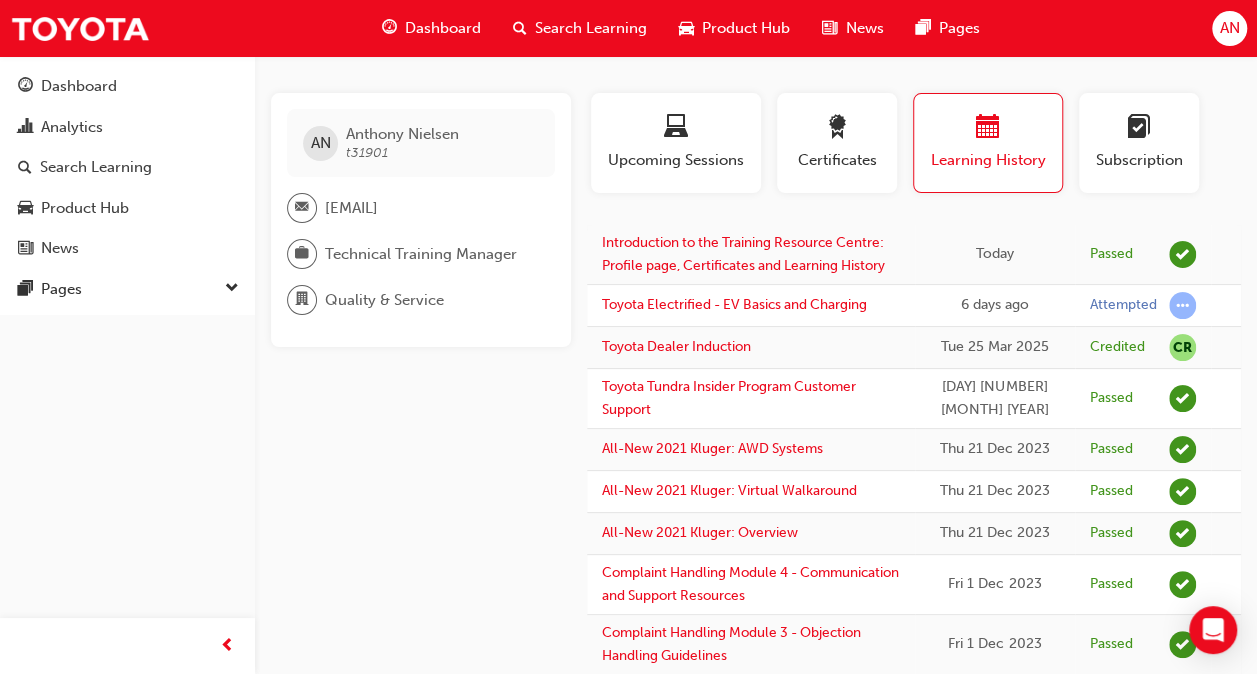 scroll, scrollTop: 0, scrollLeft: 0, axis: both 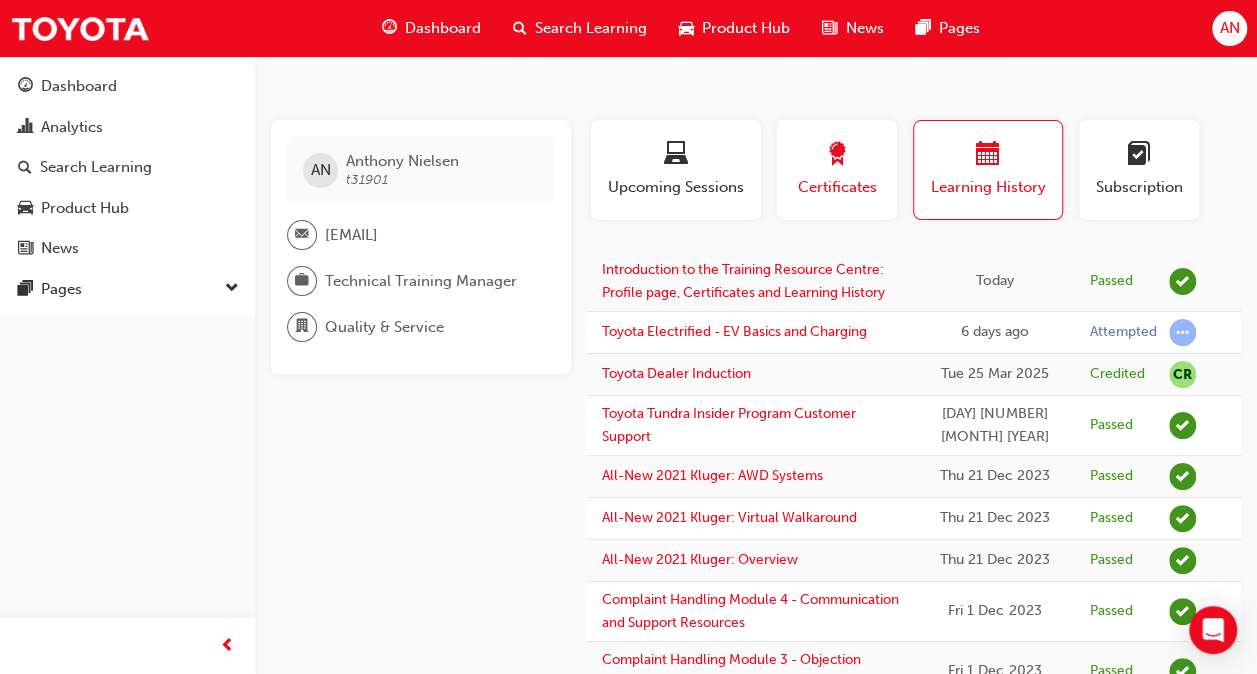 click at bounding box center [837, 155] 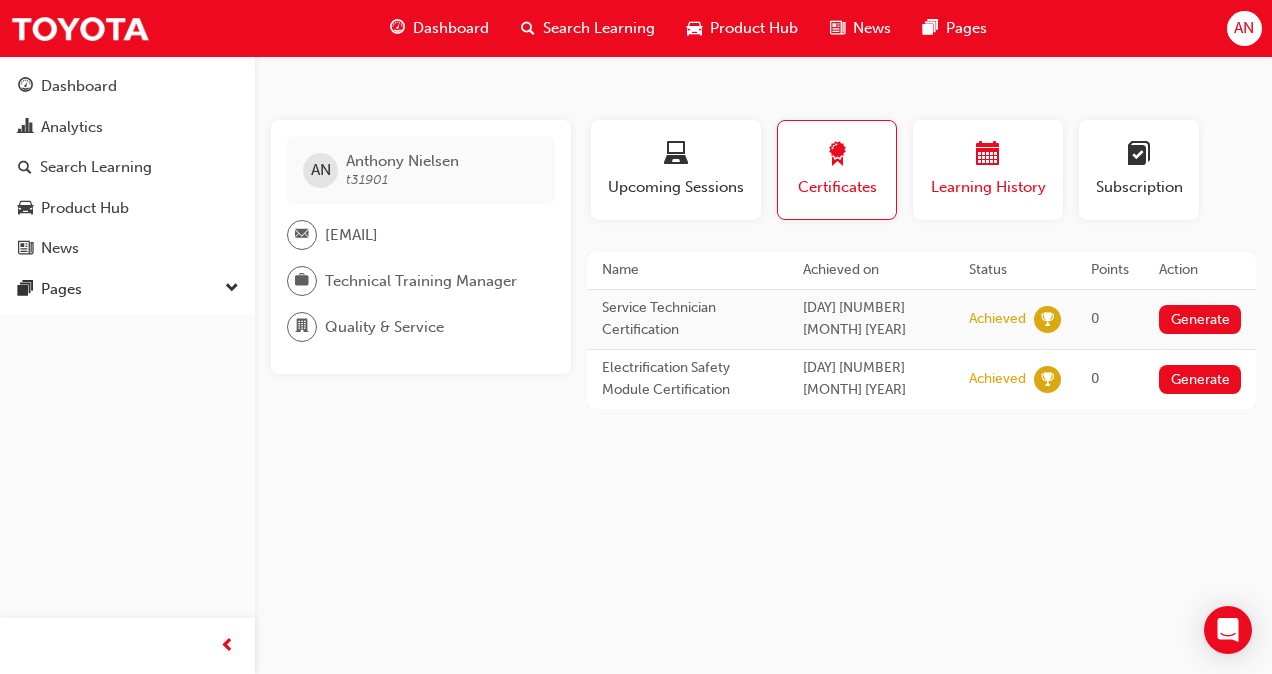 click on "Learning History" at bounding box center [988, 187] 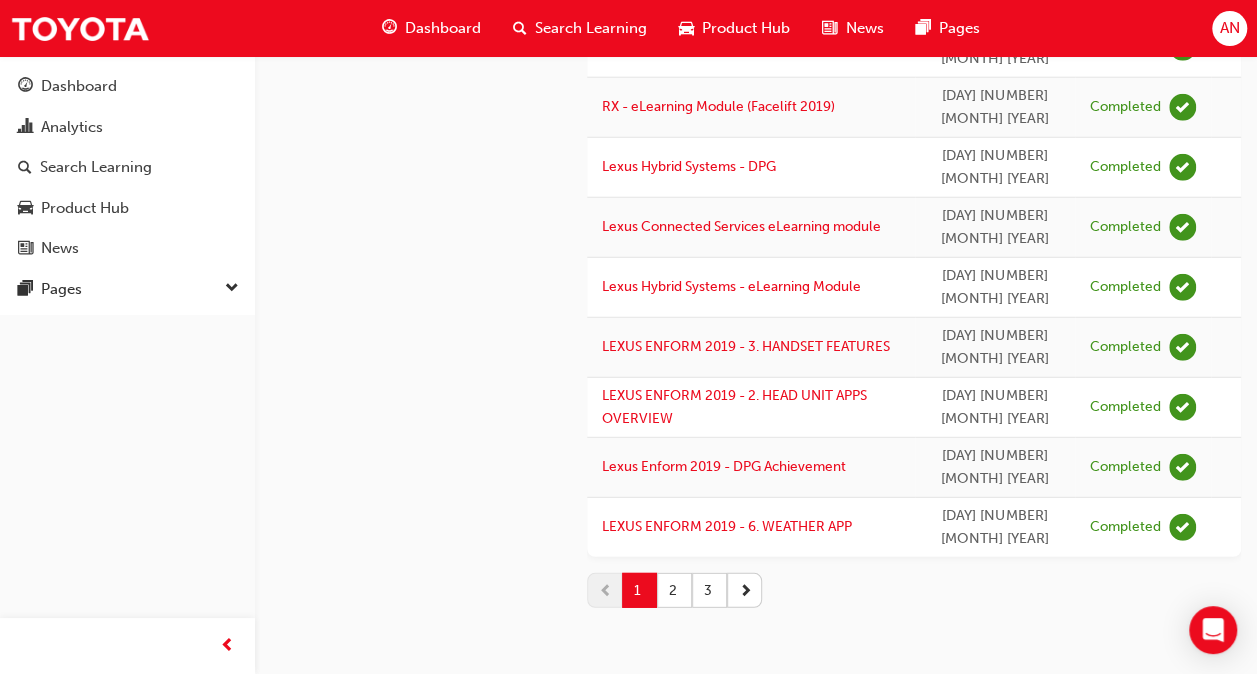 scroll, scrollTop: 2660, scrollLeft: 0, axis: vertical 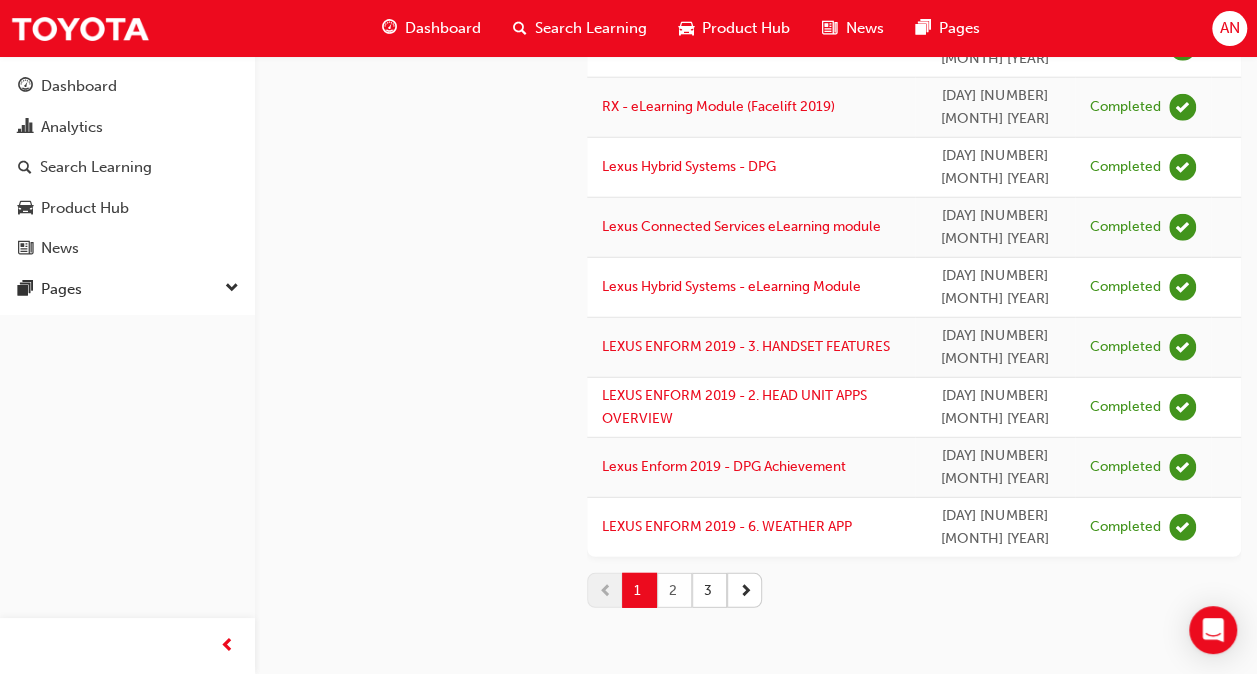 click on "2" at bounding box center [674, 590] 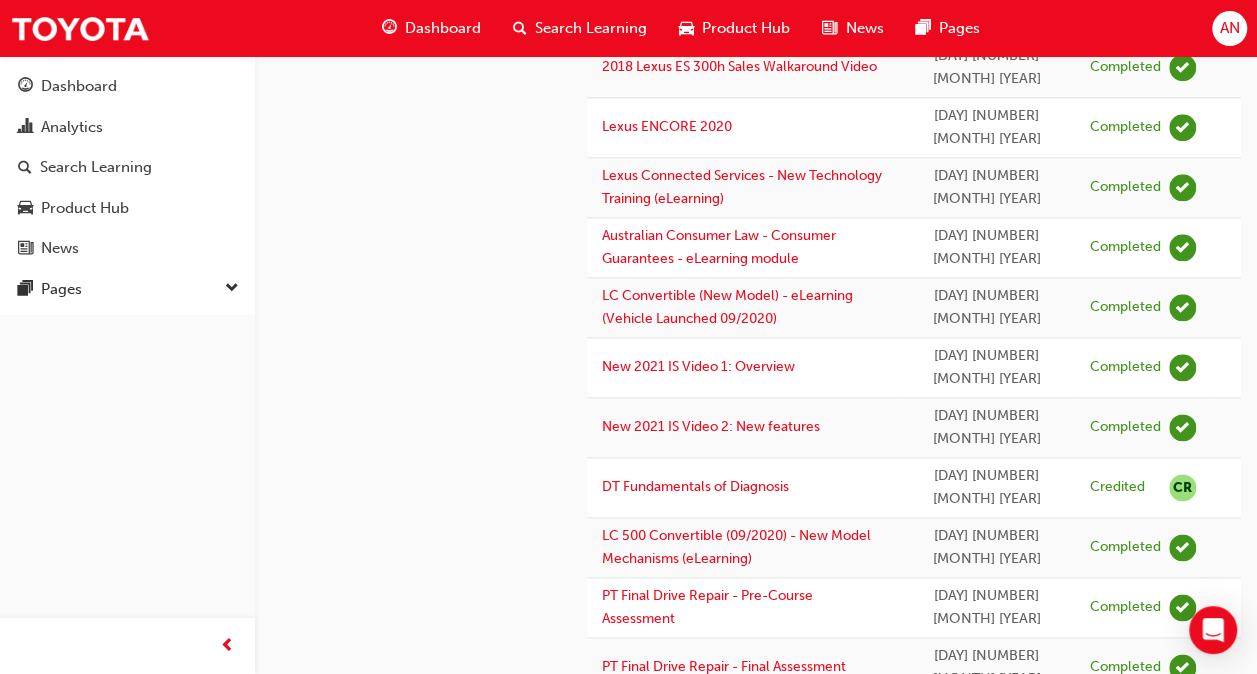 scroll, scrollTop: 0, scrollLeft: 0, axis: both 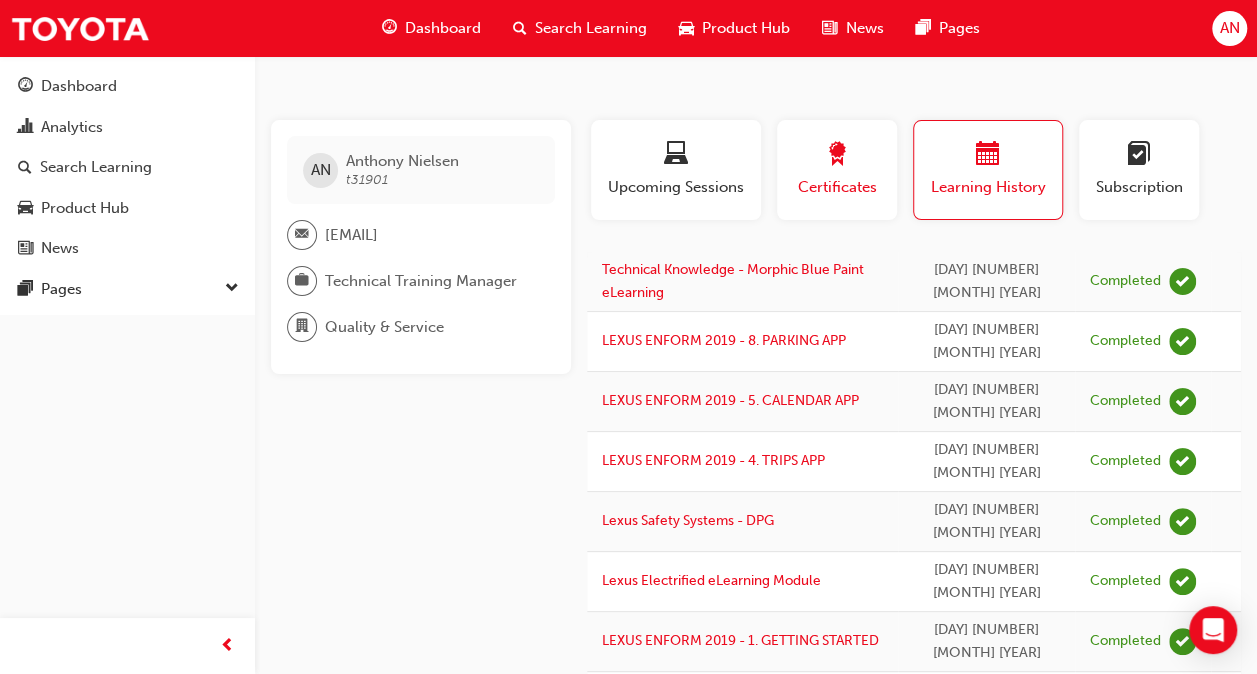 click on "Certificates" at bounding box center (837, 187) 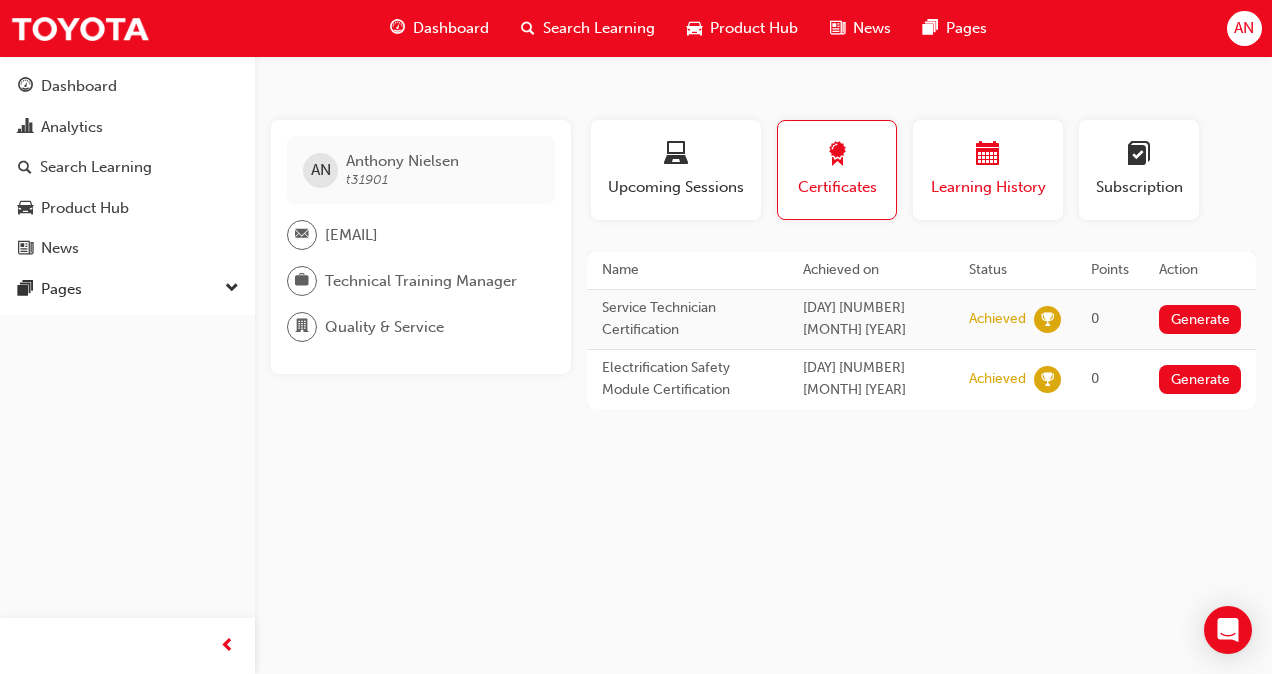 click on "Learning History" at bounding box center (988, 187) 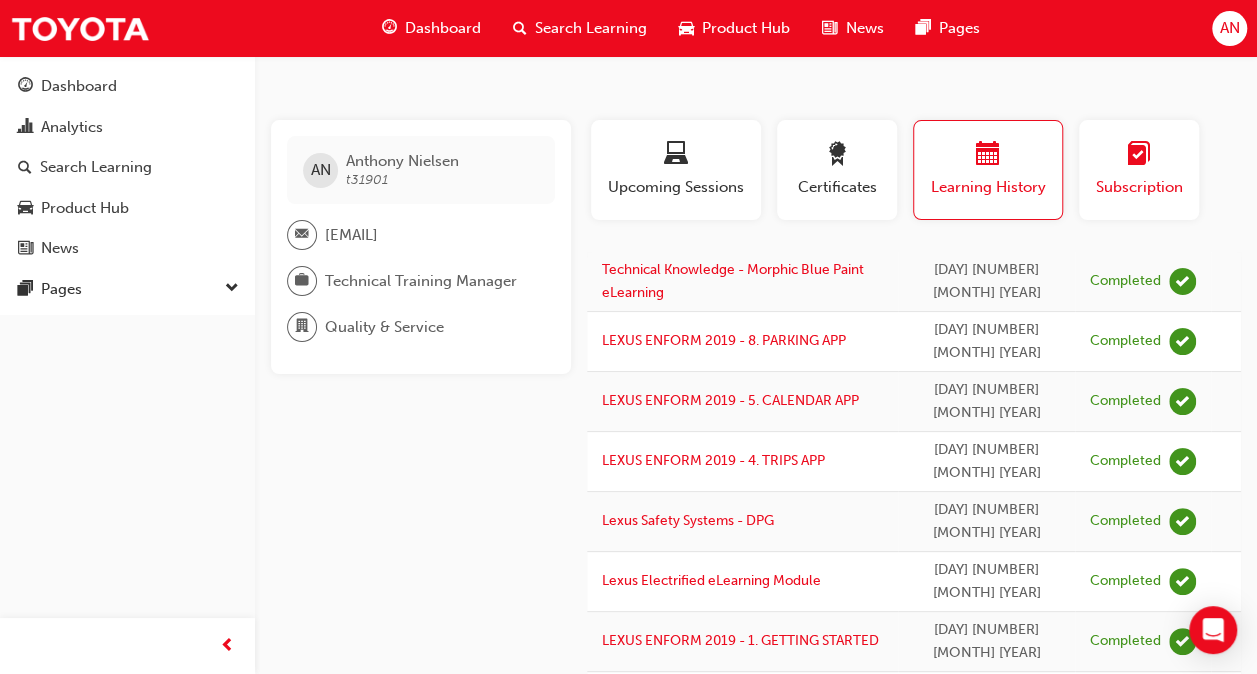 click on "Subscription" at bounding box center [1139, 187] 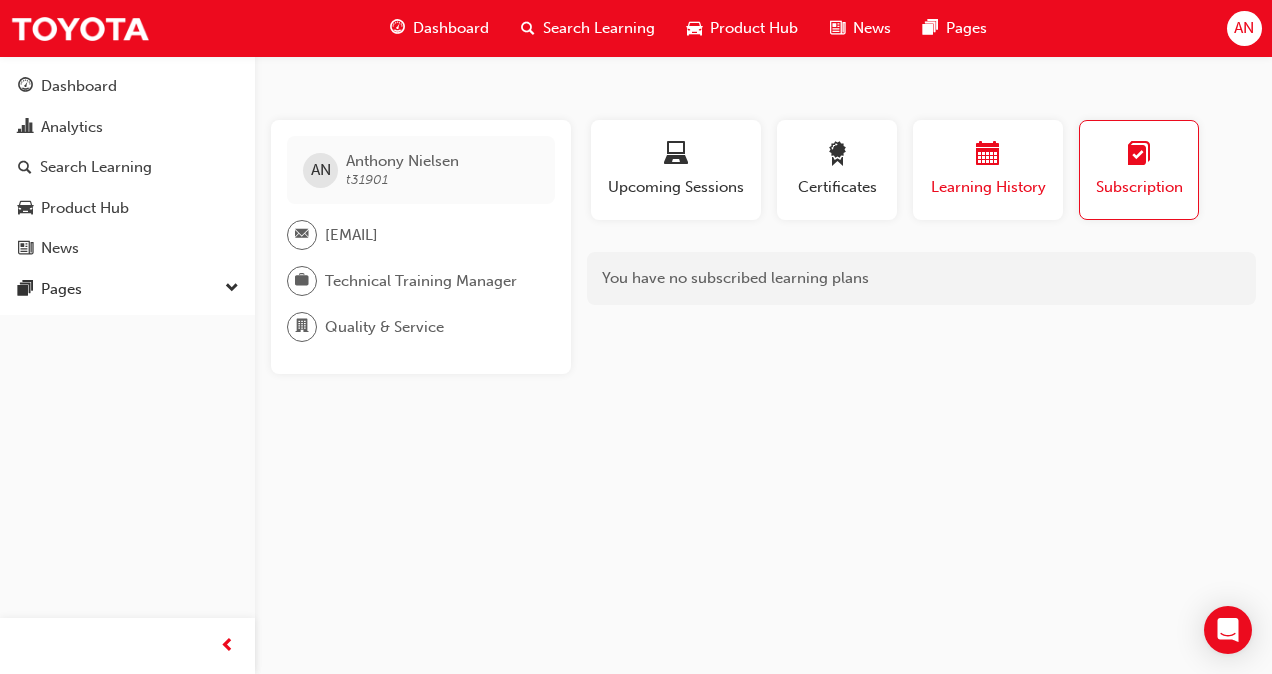 click on "Learning History" at bounding box center (988, 170) 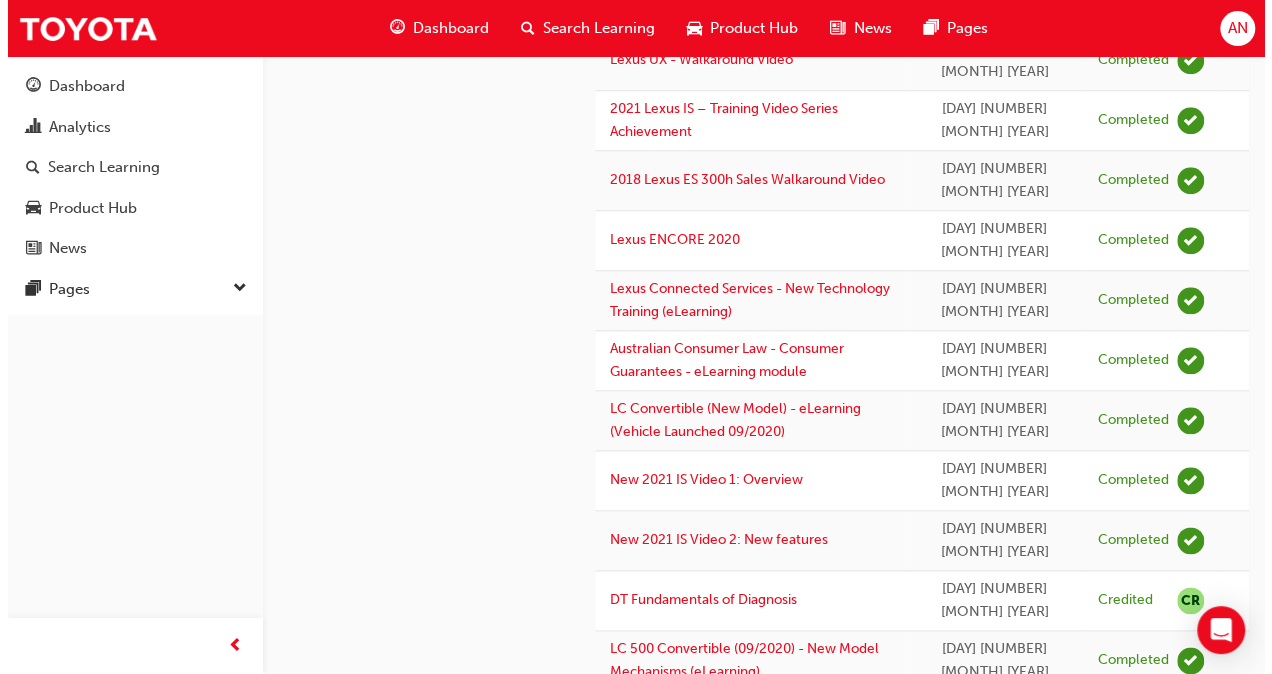 scroll, scrollTop: 0, scrollLeft: 0, axis: both 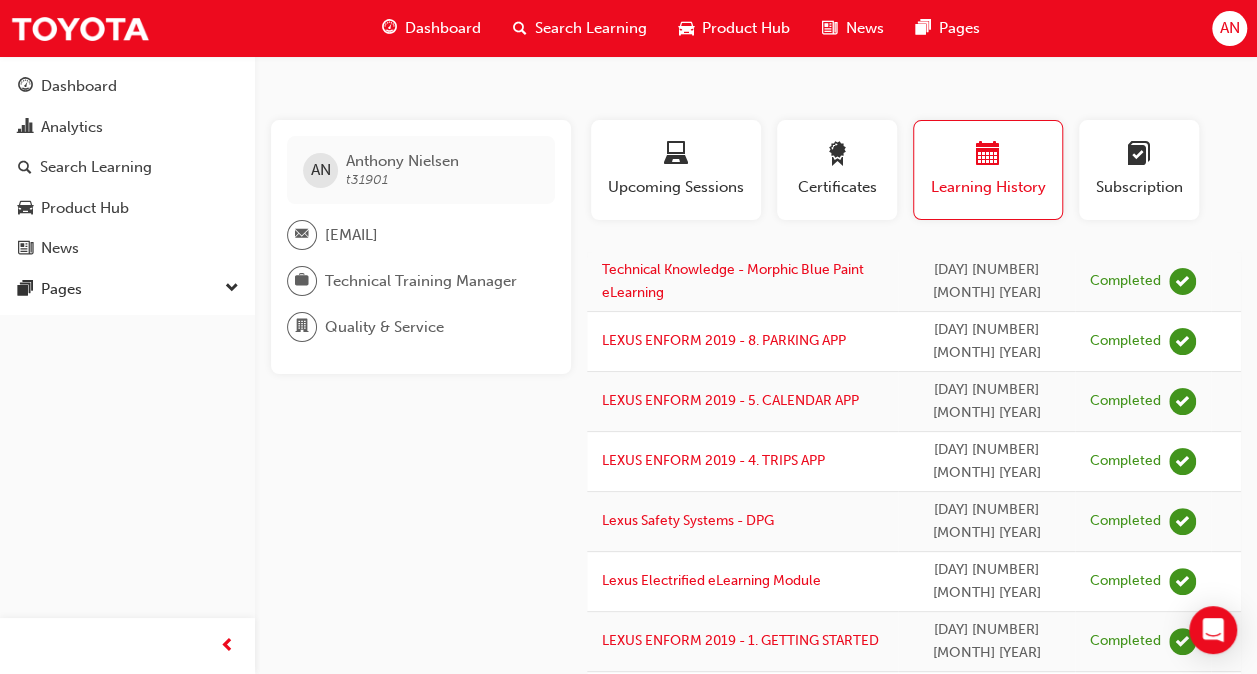 type 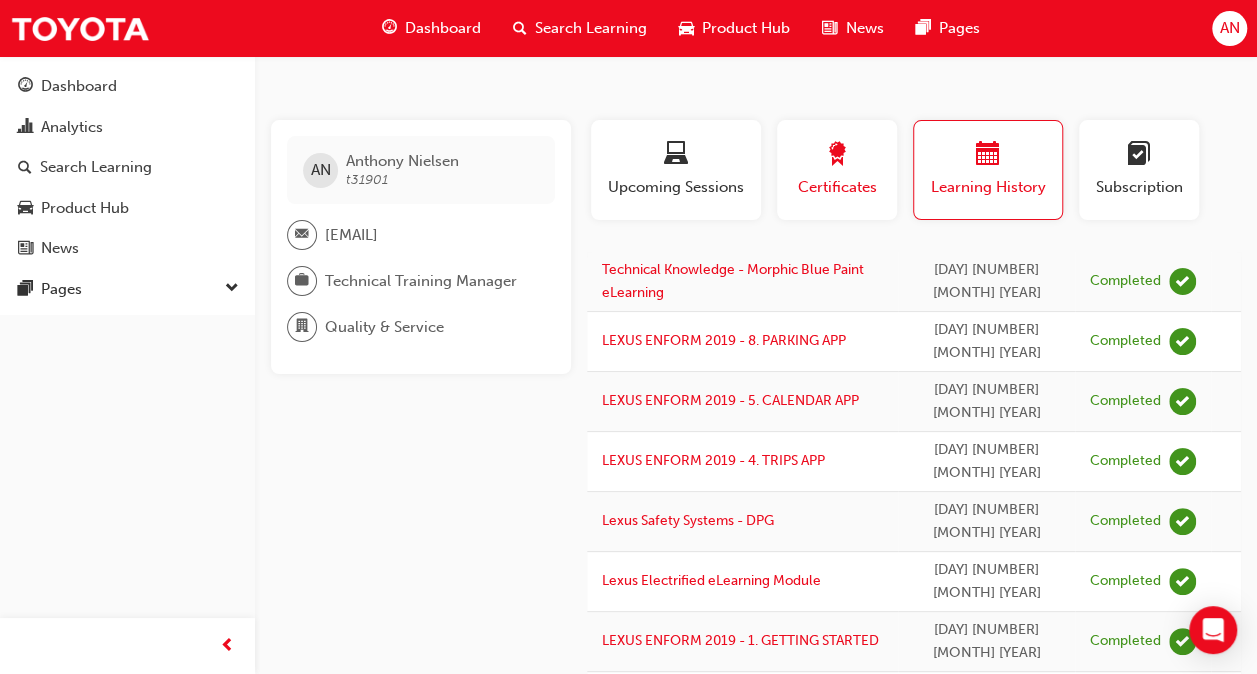 click on "Certificates" at bounding box center [837, 187] 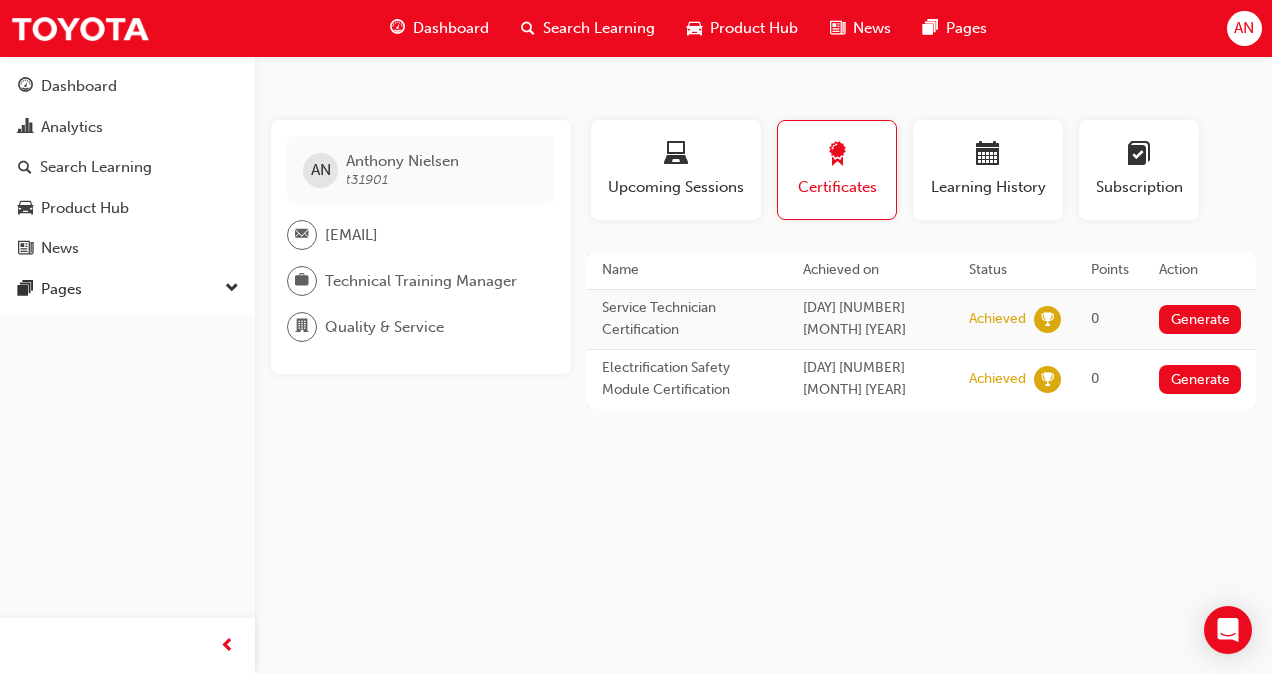 click on "[COMPANY] [COMPANY] [COMPANY] [NAME] [LAST] [EMAIL] [TITLE] [TITLE] [TITLE] This user has been inactive since [NUMBER] days ago and doesn't currently have access to the platform Profile Upcoming Sessions Certificates Learning History Subscription [COMPANY] [NAME] [LAST] [EMAIL] [TITLE] [TITLE] [TITLE] This user has been inactive since [NUMBER] days ago and doesn't currently have access to the platform Name Achieved on Status Points Action Service Technician Certification [DAY] [NUMBER] [MONTH] [YEAR] Achieved [NUMBER] Generate Electrification Safety Module Certification [DAY] [NUMBER] [MONTH] [YEAR] Achieved [NUMBER] Generate Technical Knowledge - Morphic Blue Paint eLearning [DAY] [NUMBER] [MONTH] [YEAR] Completed LEXUS ENFORM [YEAR] - [NUMBER]. PARKING APP [DAY] [NUMBER] [MONTH] [YEAR] Completed LEXUS ENFORM [YEAR] - [NUMBER]. CALENDAR APP [DAY] [NUMBER] [MONTH] [YEAR] Completed LEXUS ENFORM [YEAR] - [NUMBER]. TRIPS APP [DAY] [NUMBER] [MONTH] [YEAR] Completed Lexus Safety Systems - DPG [DAY] [NUMBER] [MONTH] [YEAR] Completed Lexus Electrified eLearning Module [DAY] [NUMBER] [MONTH] [YEAR] Completed" at bounding box center (636, 337) 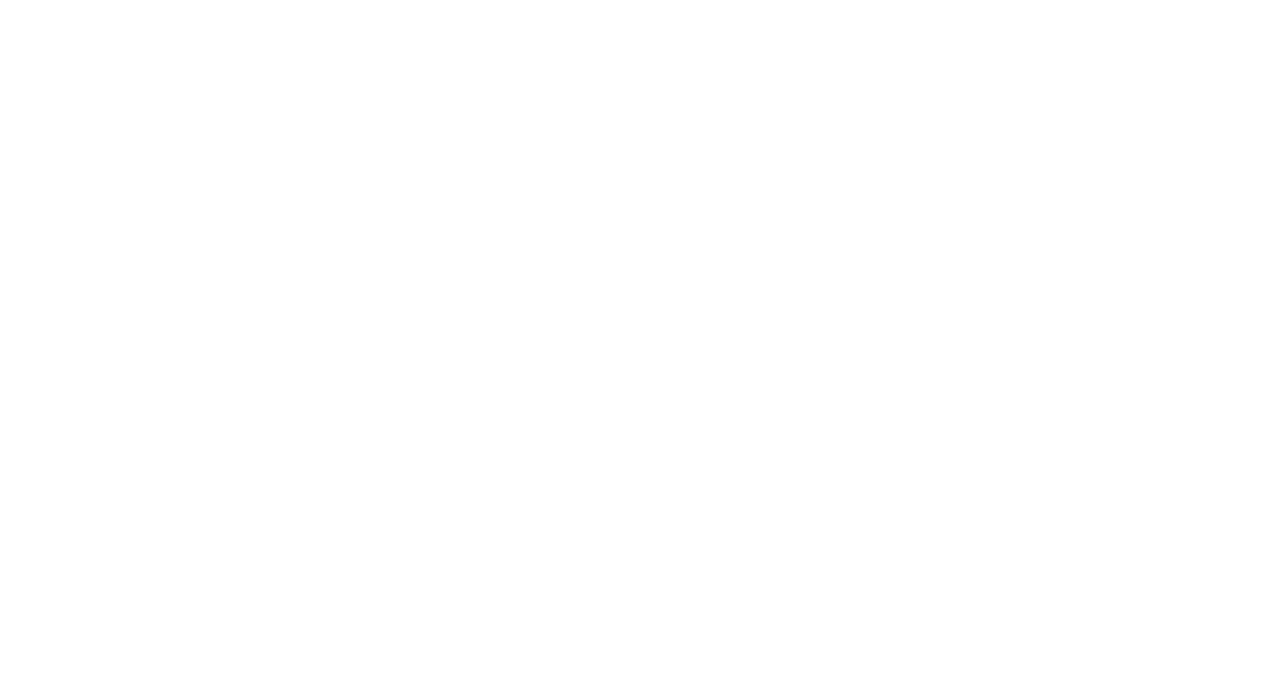 scroll, scrollTop: 0, scrollLeft: 0, axis: both 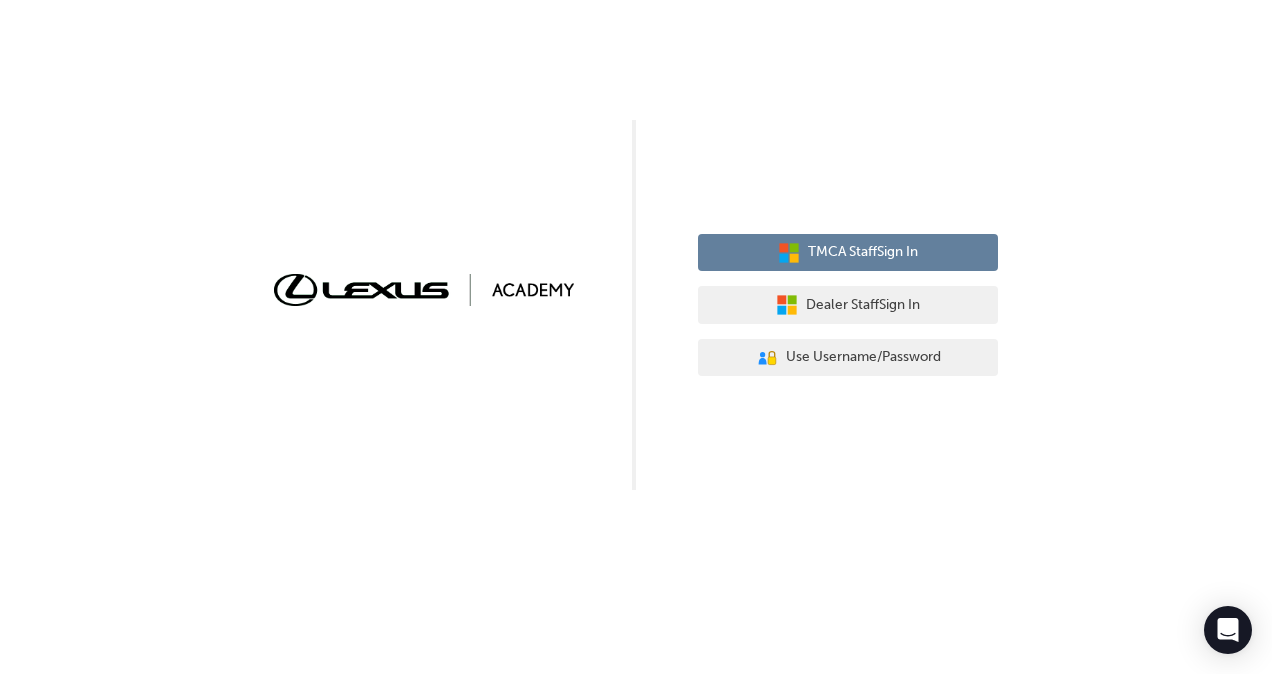 click on "TMCA Staff  Sign In" at bounding box center (848, 253) 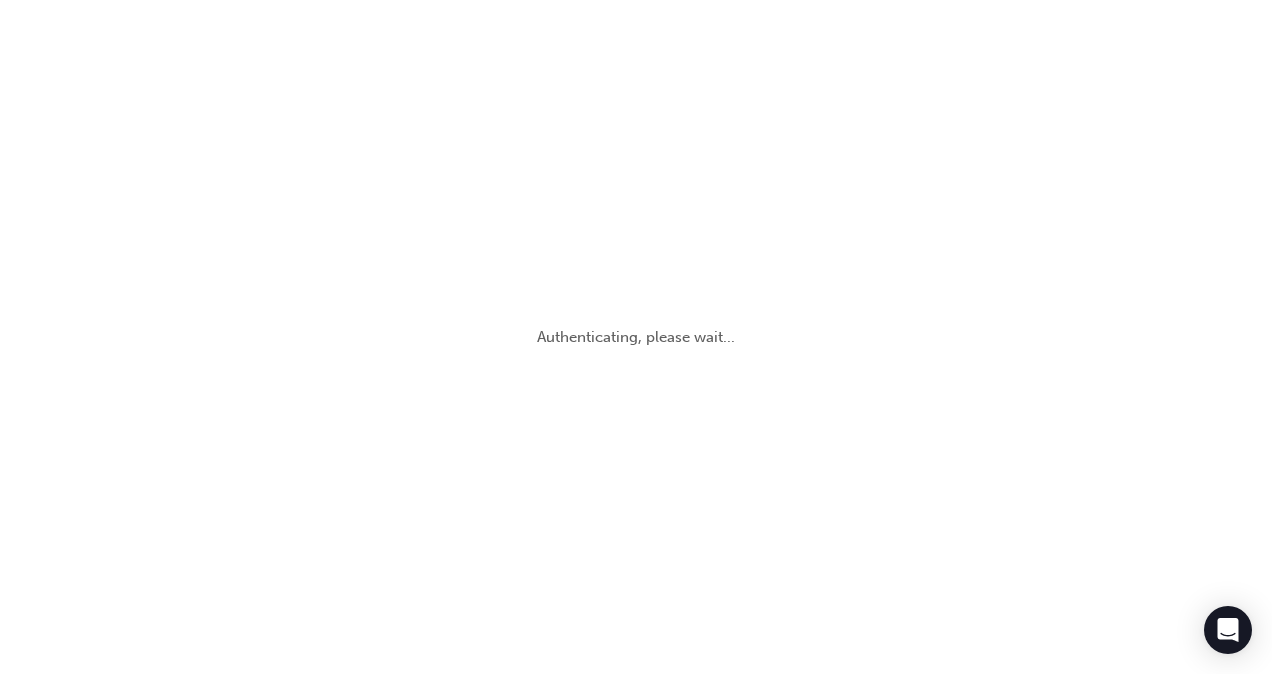 scroll, scrollTop: 0, scrollLeft: 0, axis: both 